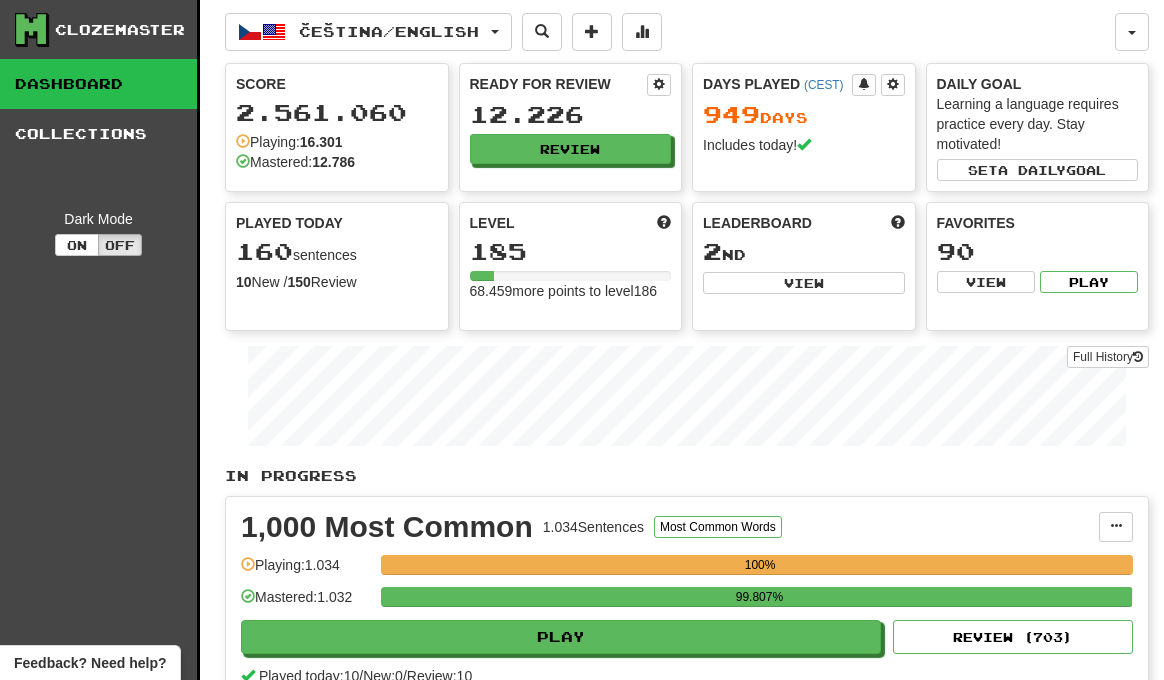 scroll, scrollTop: 0, scrollLeft: 0, axis: both 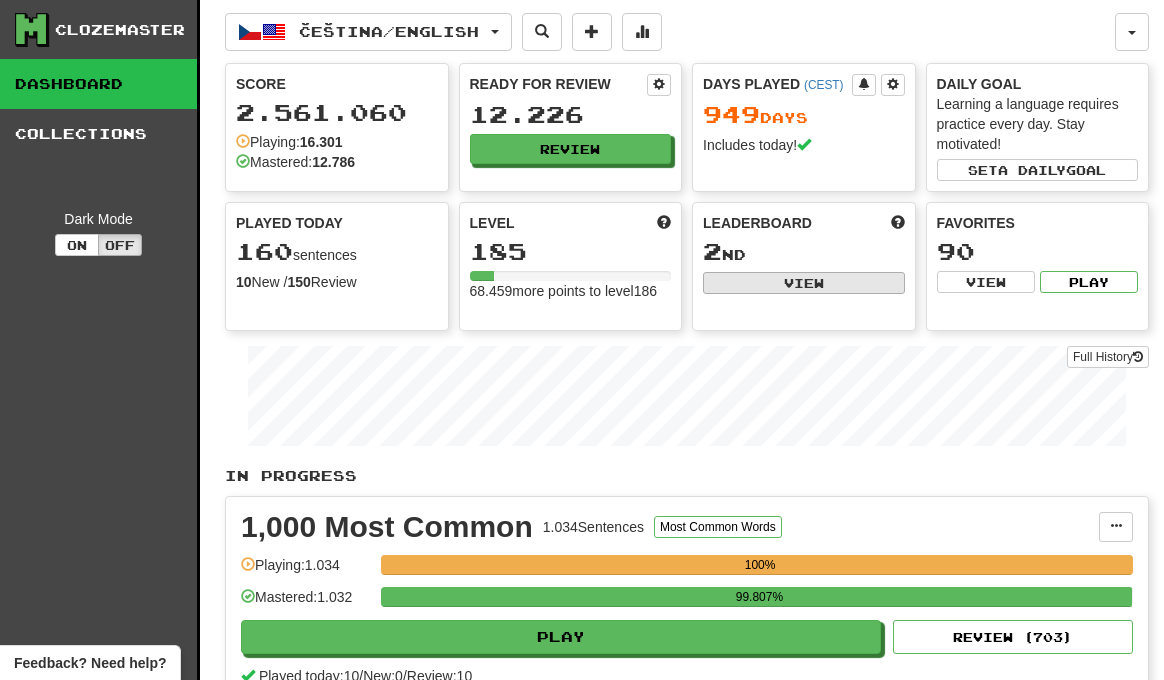 click on "View" at bounding box center (804, 283) 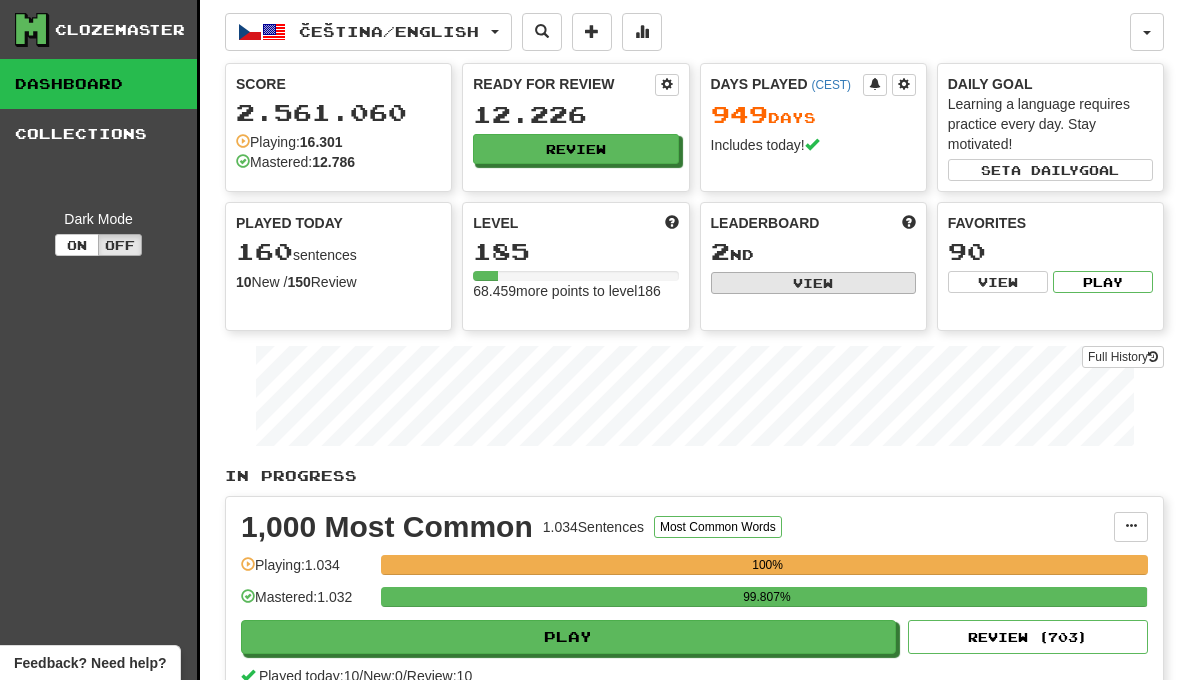 select on "**********" 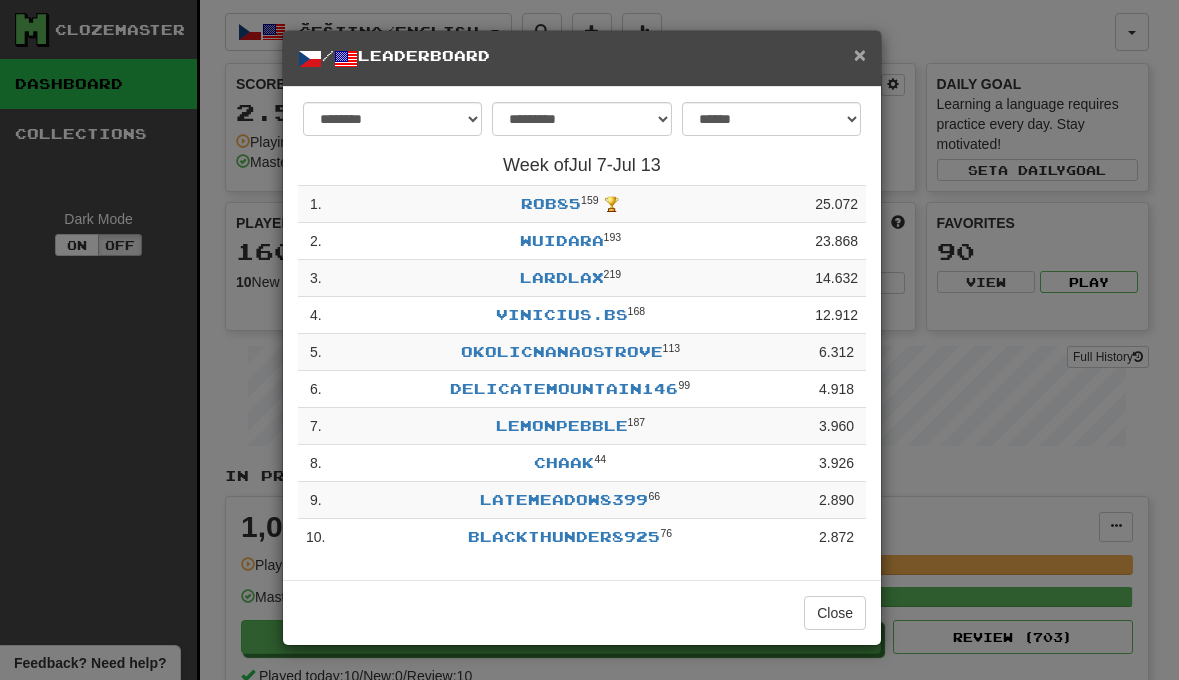 click on "×" at bounding box center (860, 54) 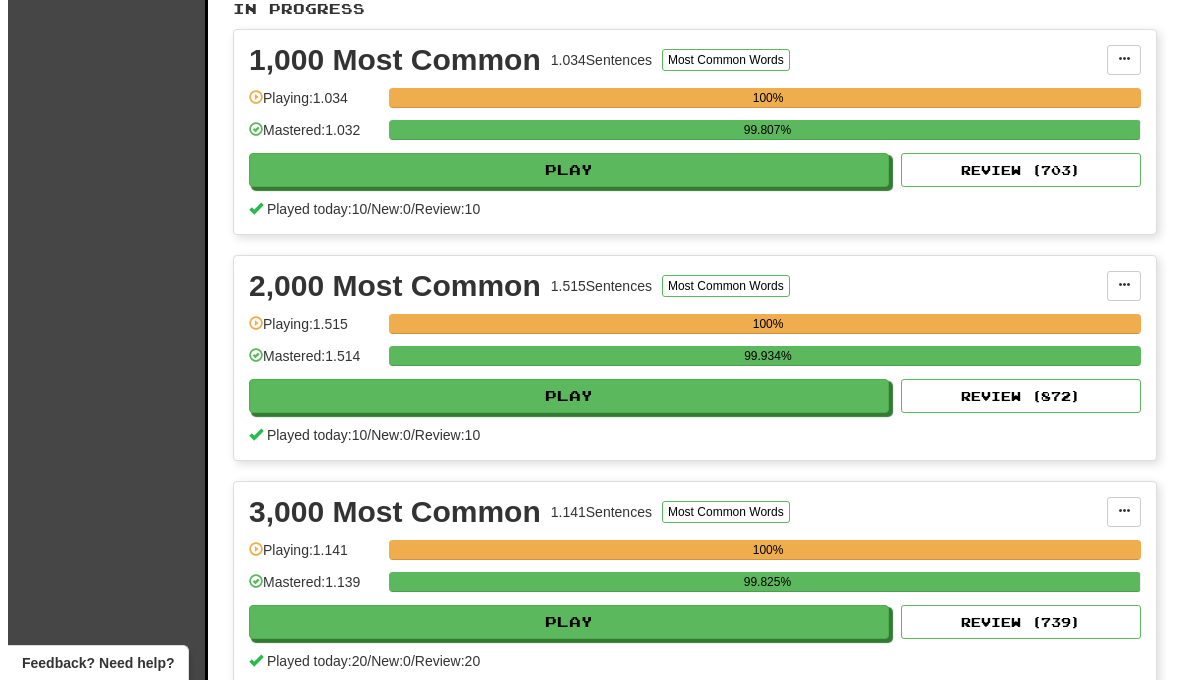 scroll, scrollTop: 553, scrollLeft: 0, axis: vertical 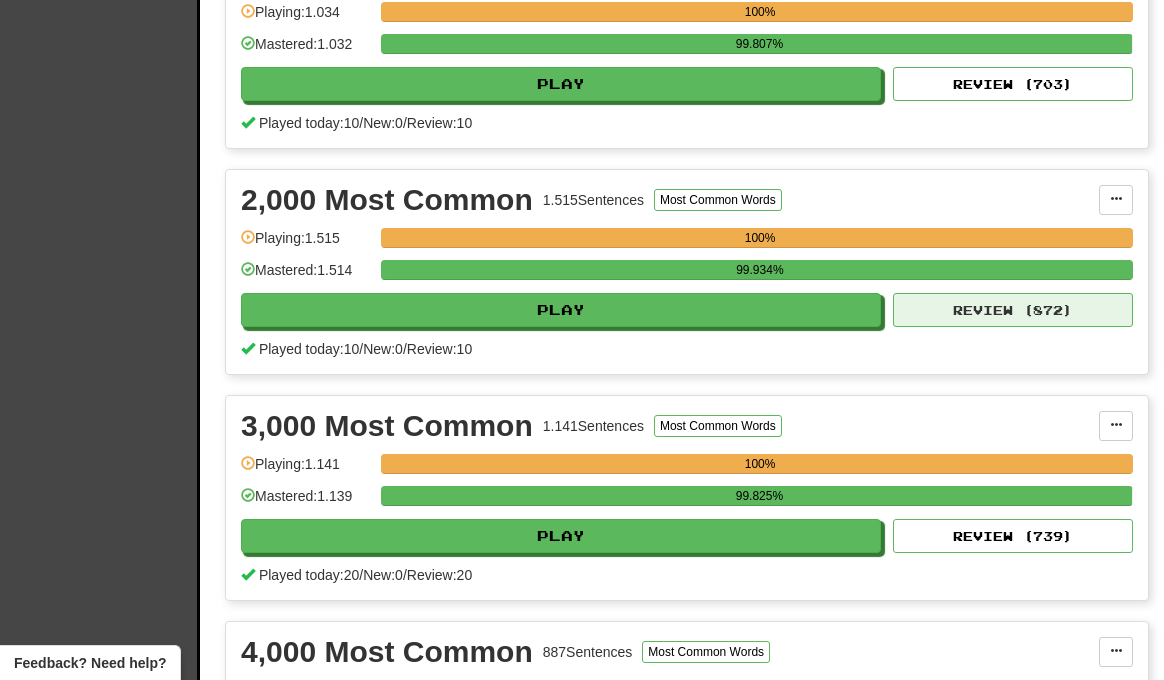 click on "Review ( 872 )" at bounding box center (1013, 310) 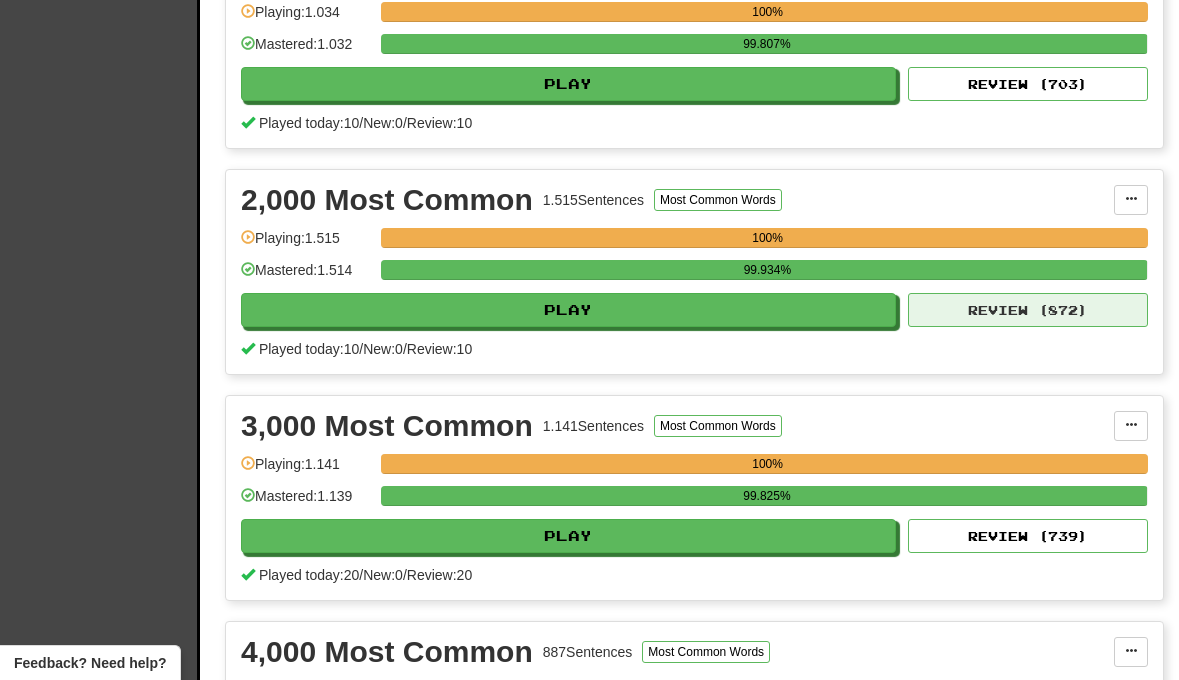 select on "**" 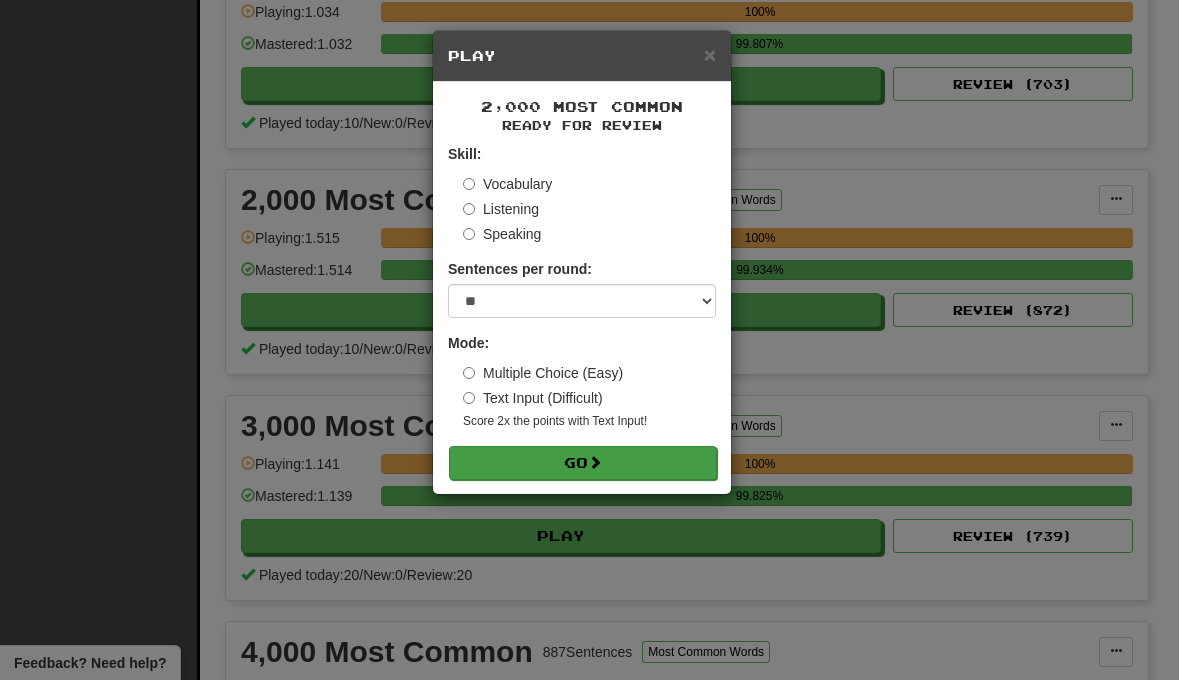 click on "Go" at bounding box center (583, 463) 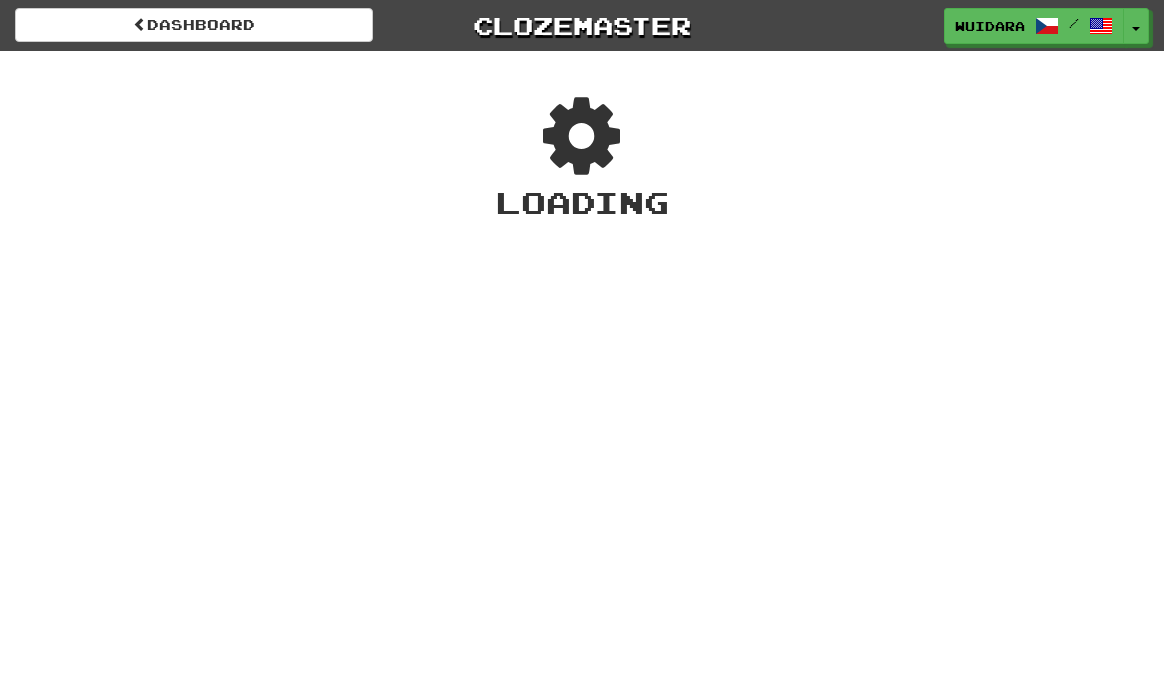 scroll, scrollTop: 0, scrollLeft: 0, axis: both 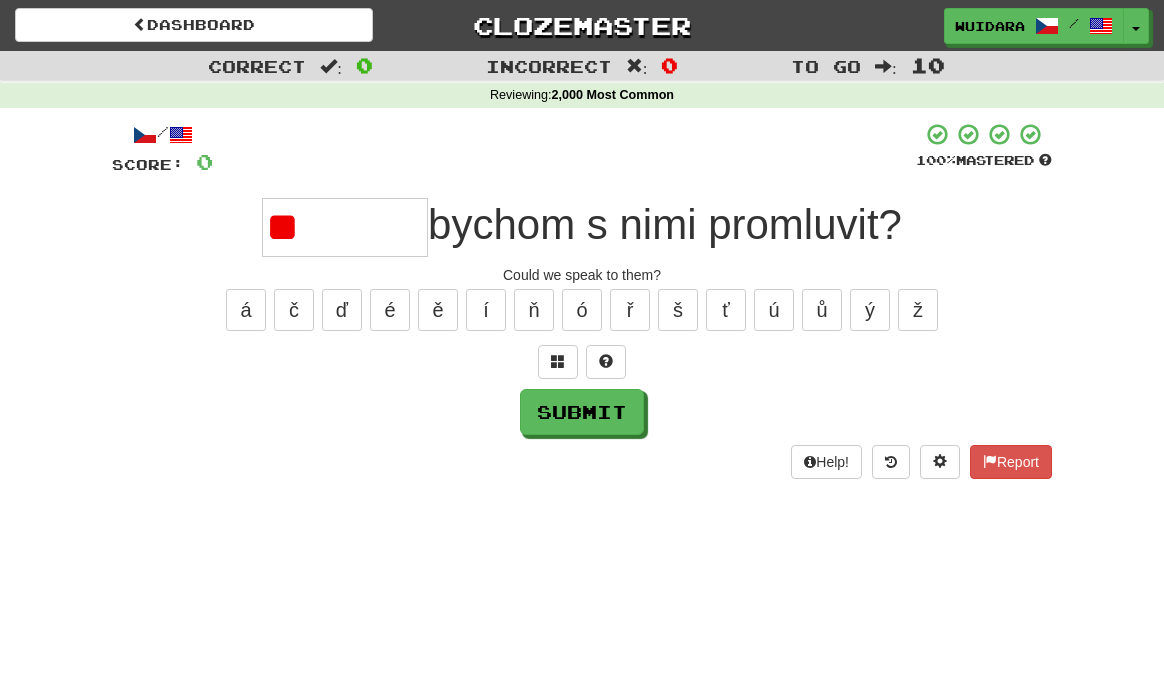 type on "*" 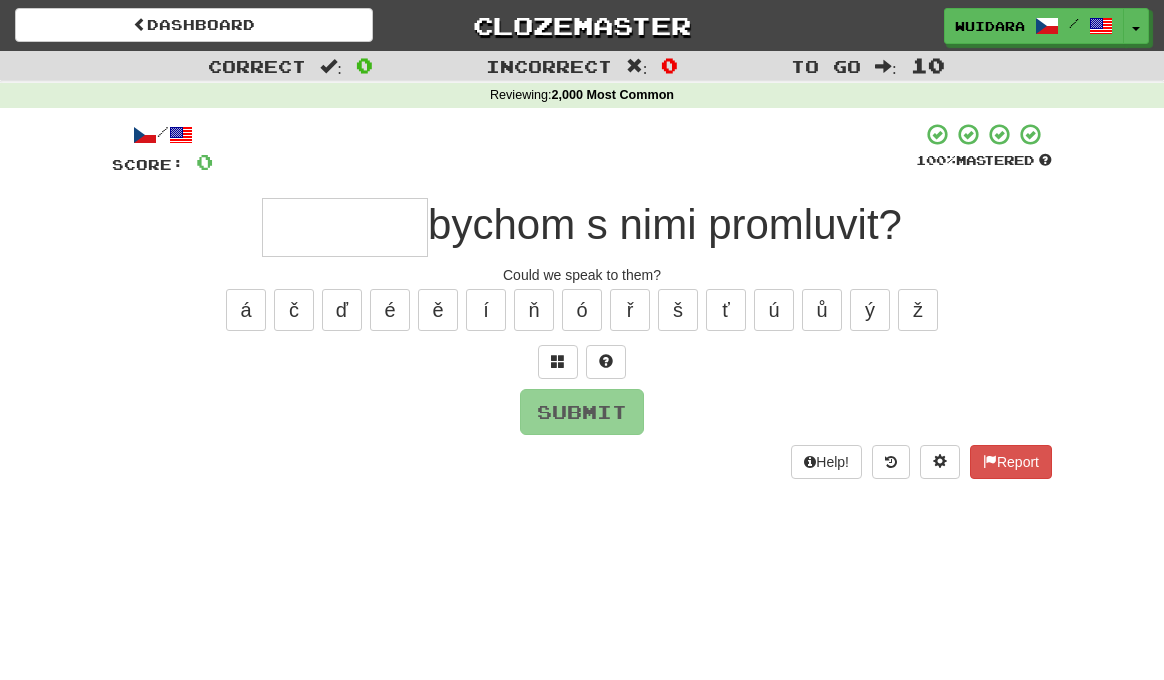 type on "*" 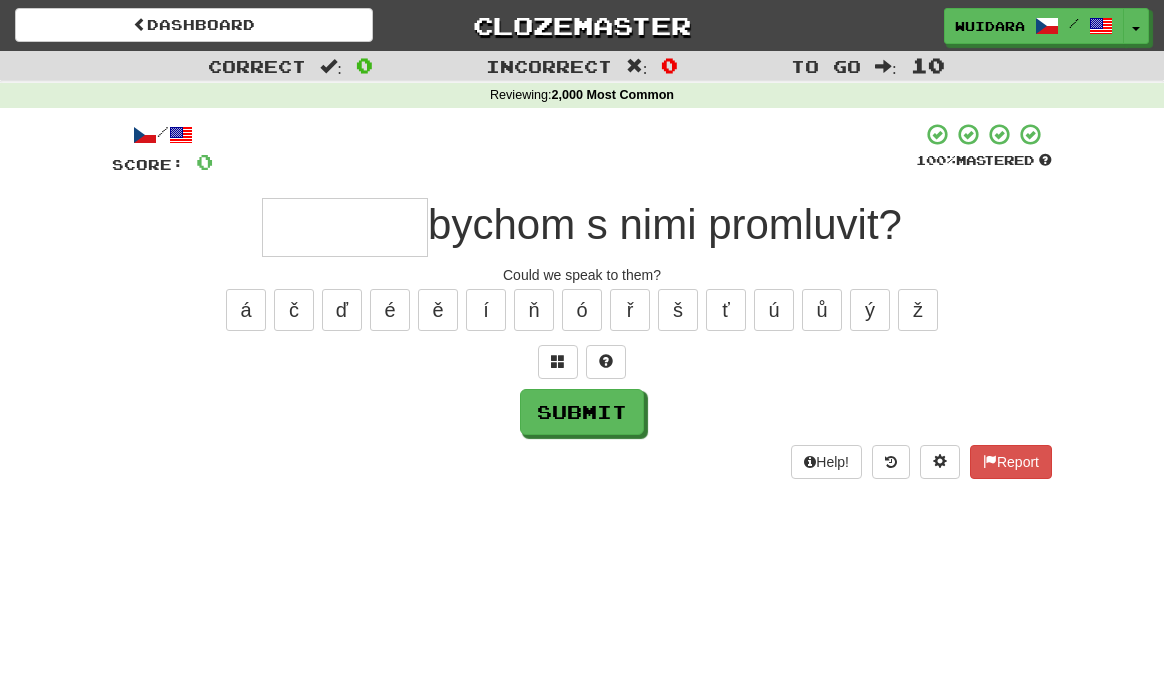 type on "*" 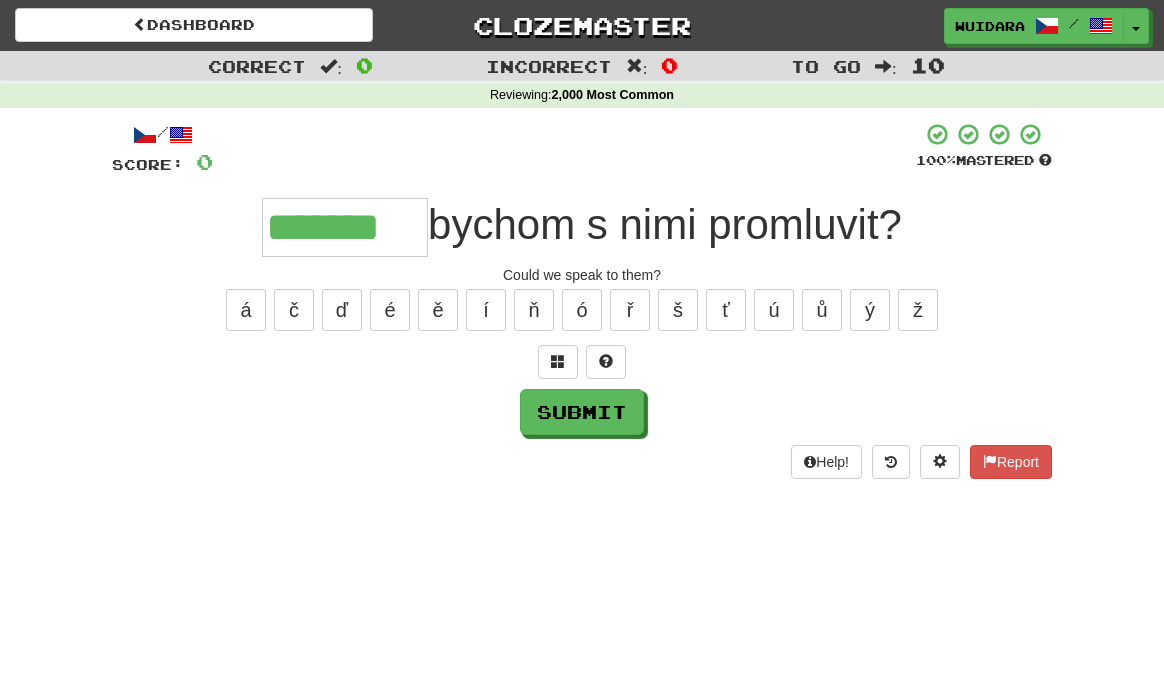 type on "*******" 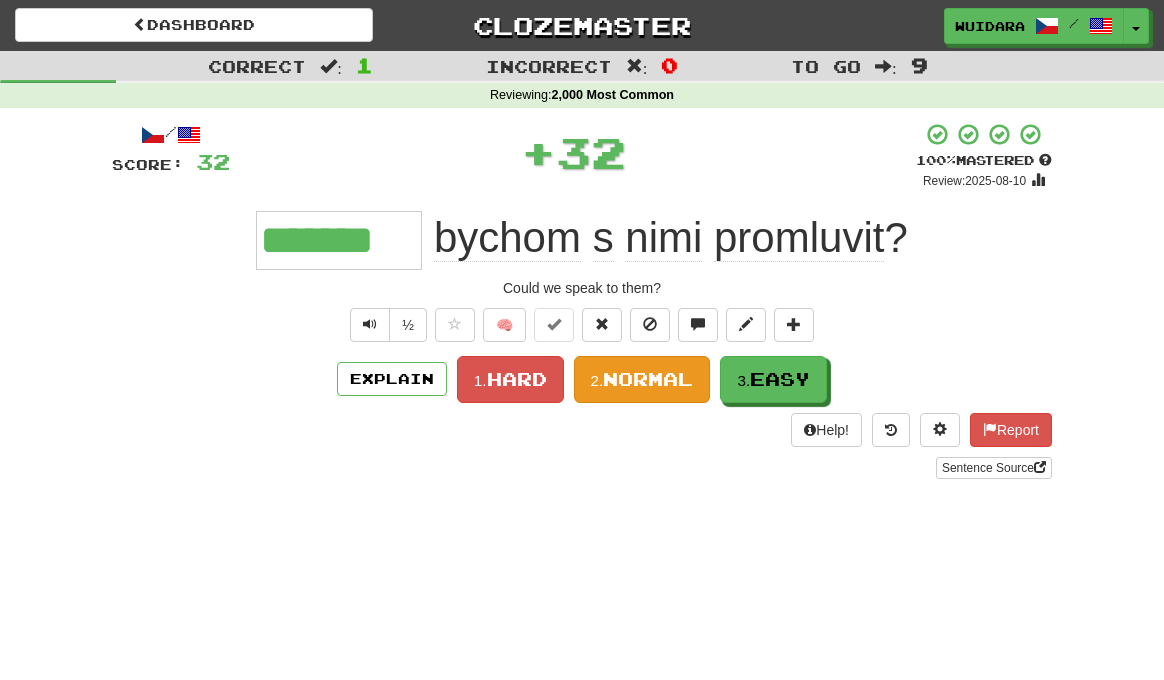 click on "2.  Normal" at bounding box center (642, 379) 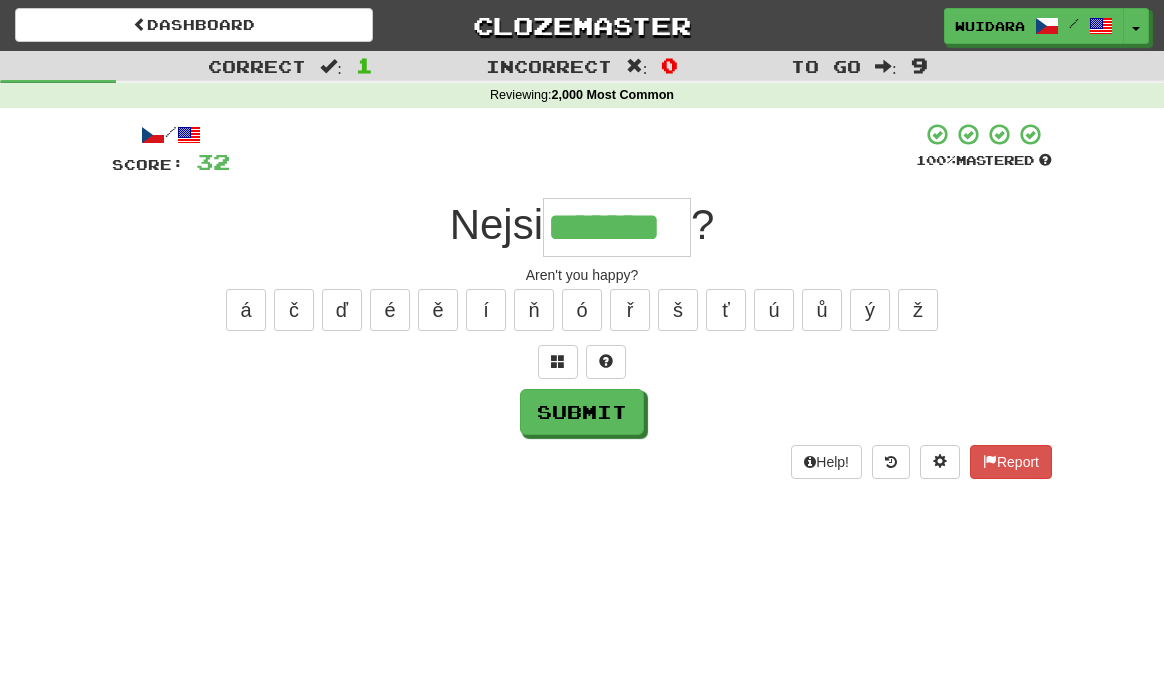 type on "*******" 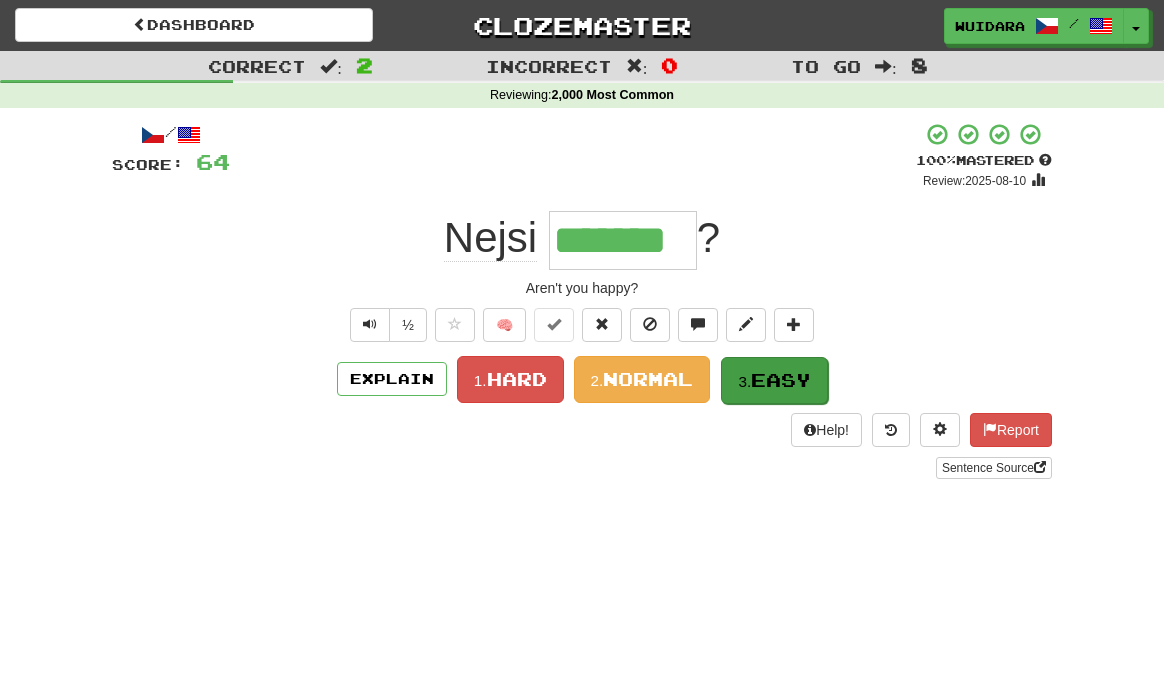 click on "3." at bounding box center (744, 381) 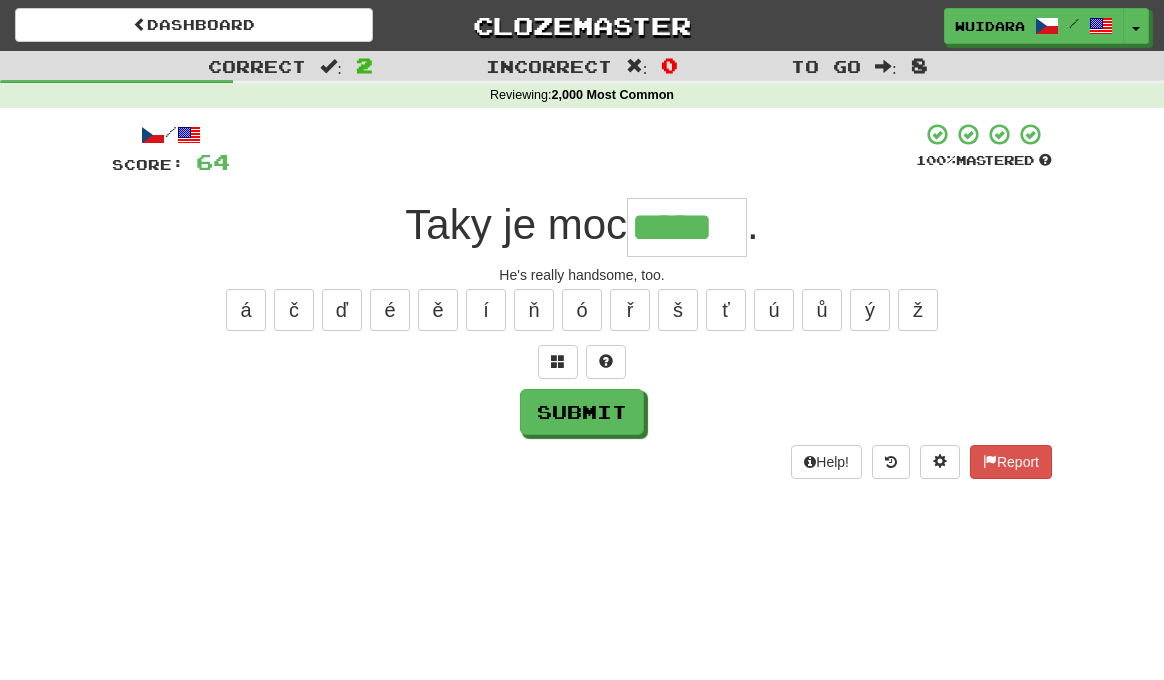 type on "*****" 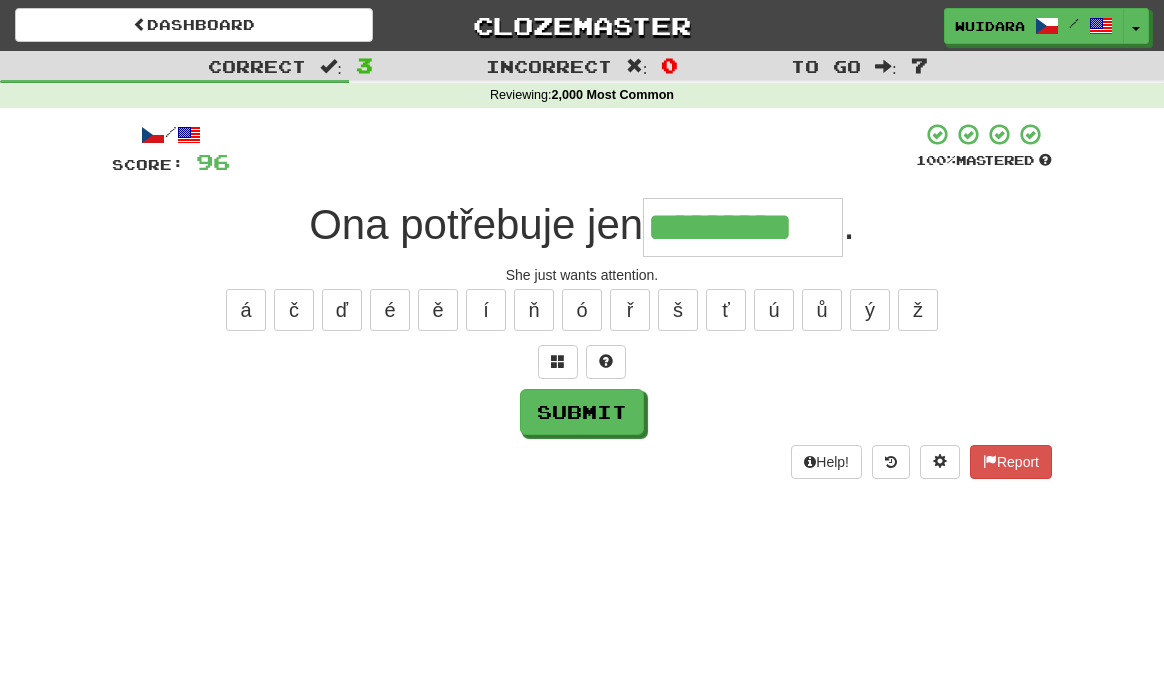 type on "*********" 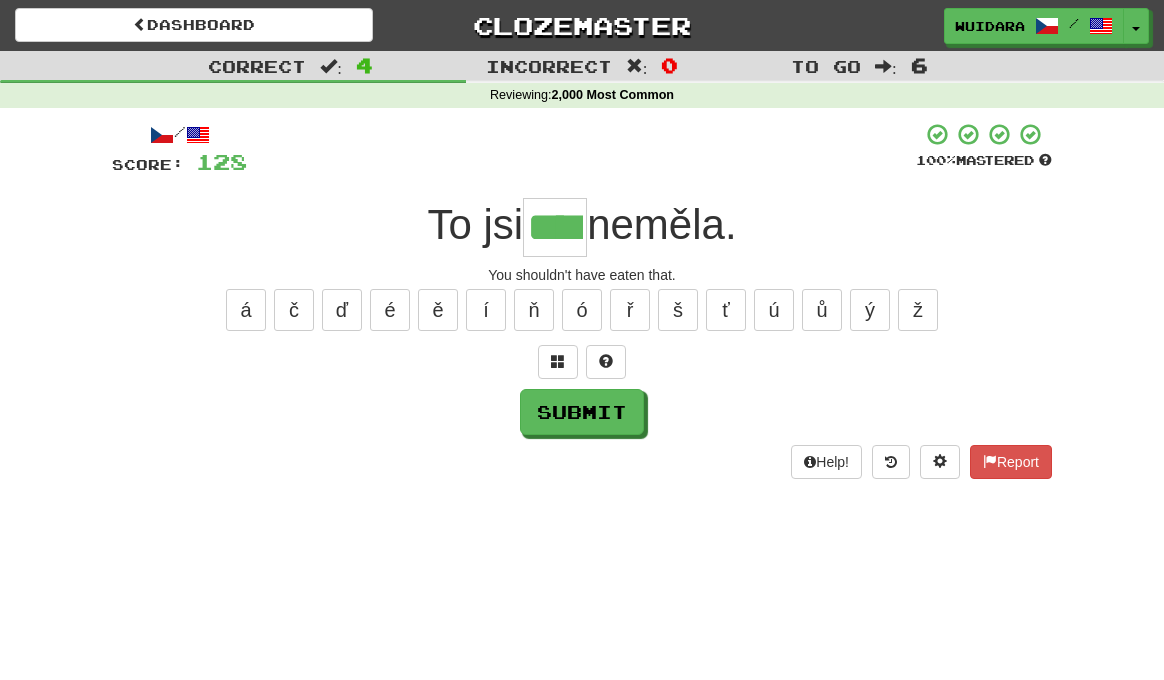 type on "****" 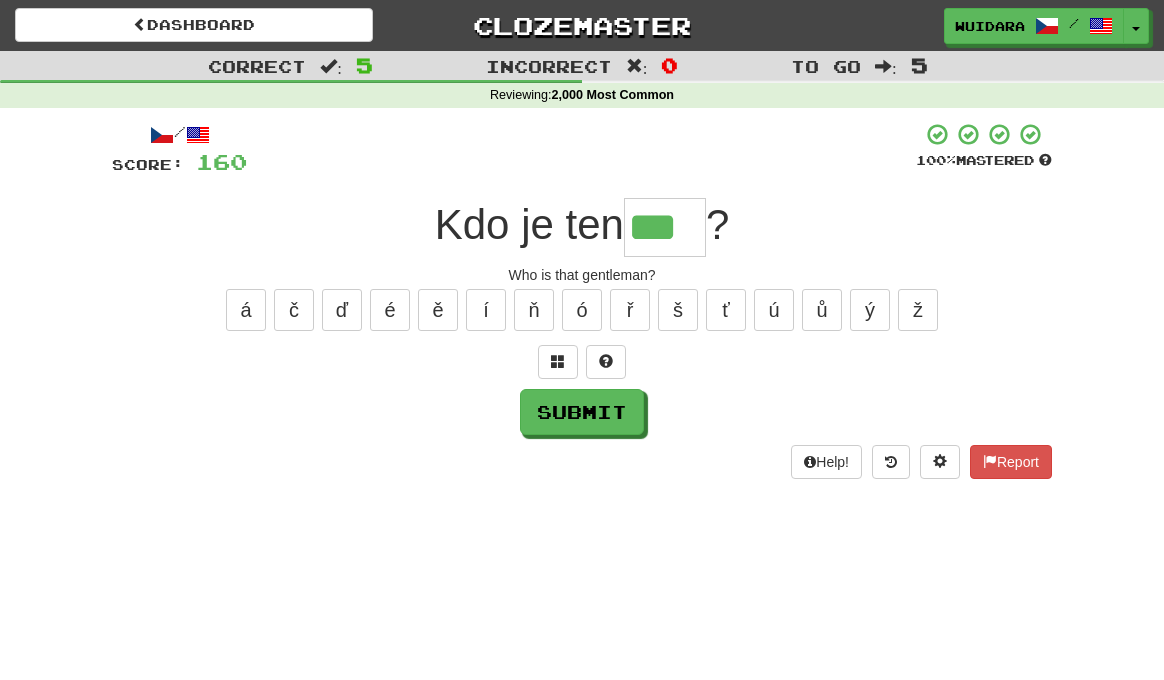 type on "***" 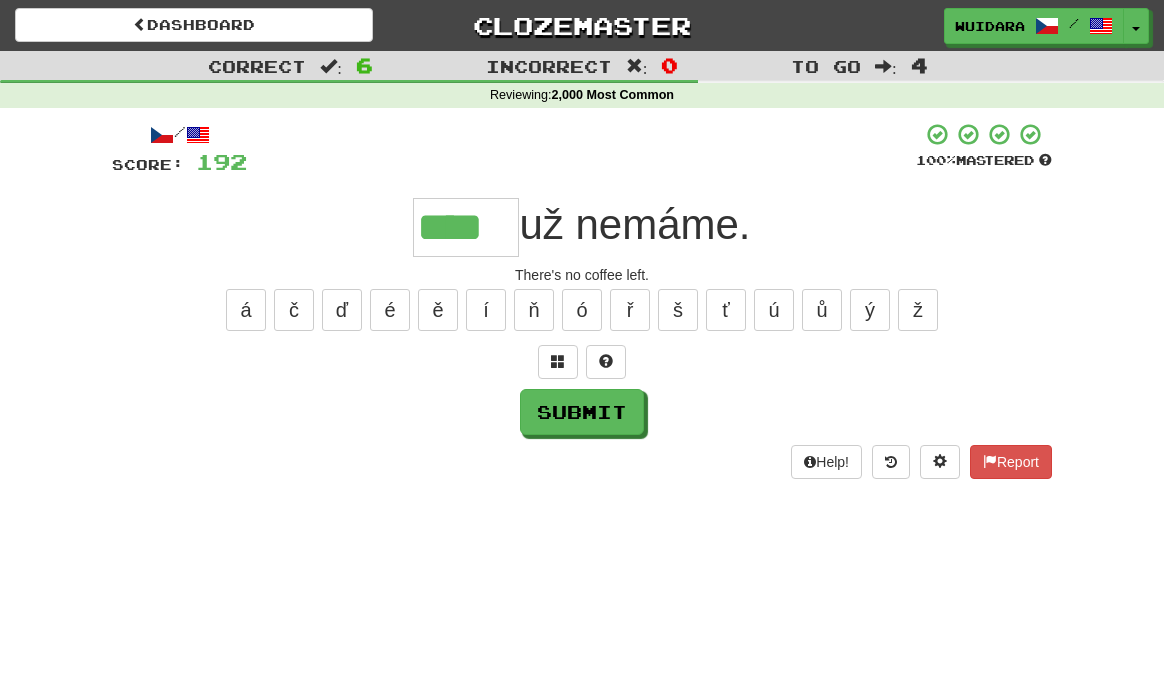 type on "****" 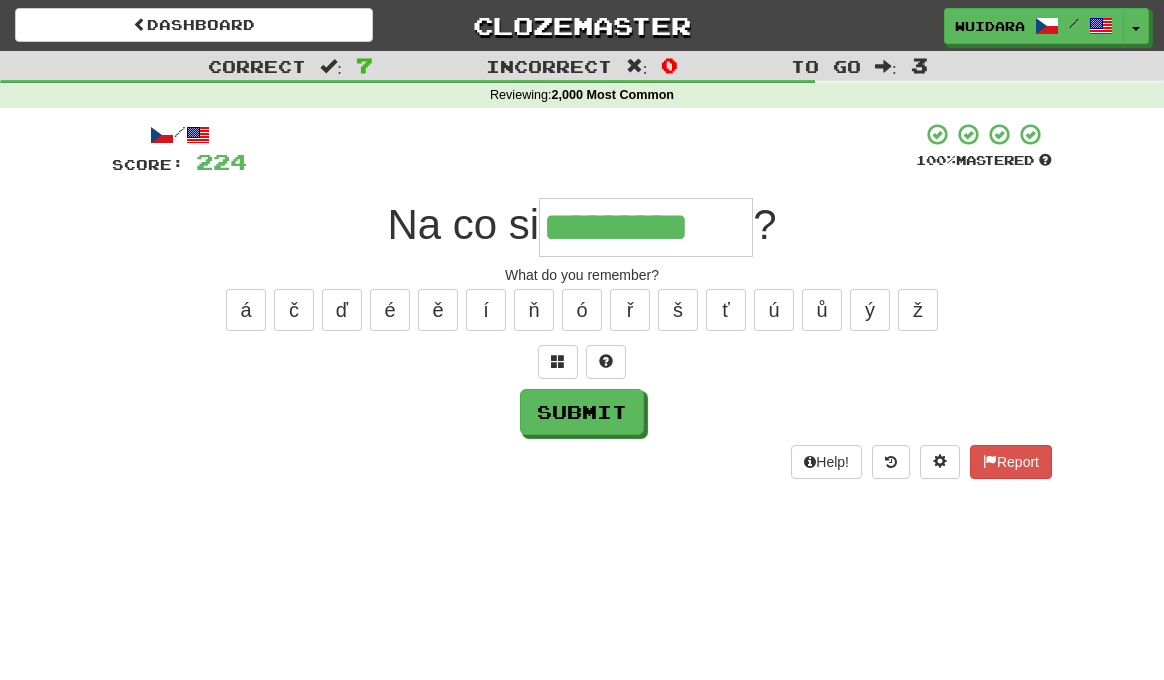 type on "*********" 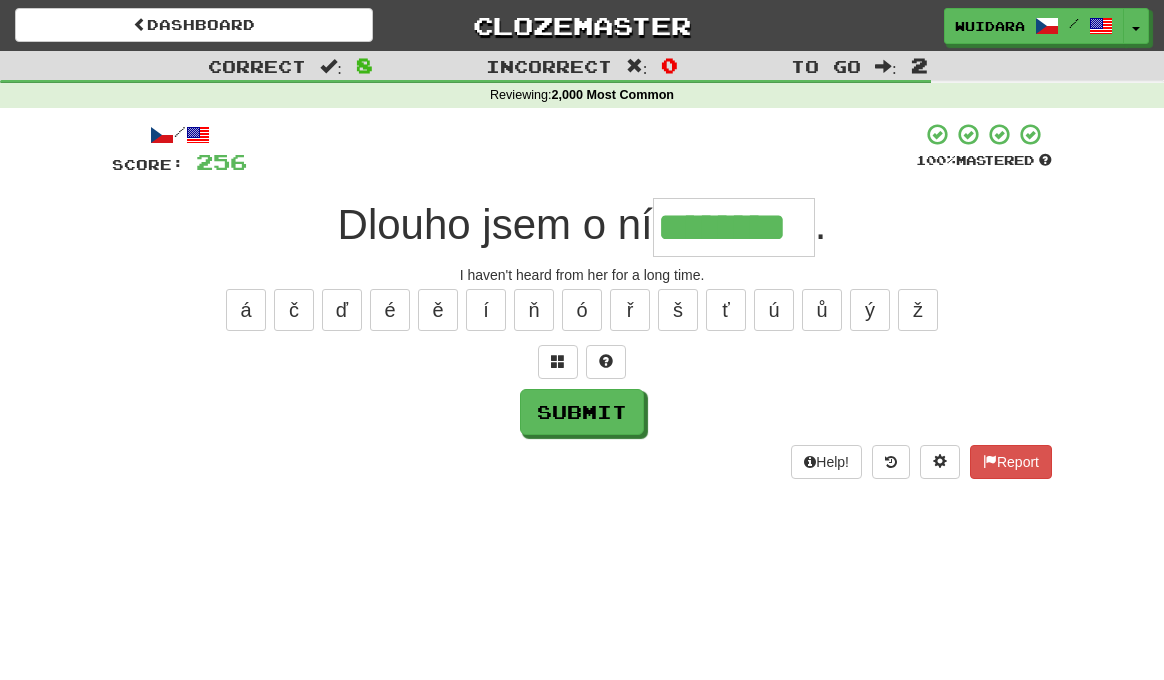 type on "********" 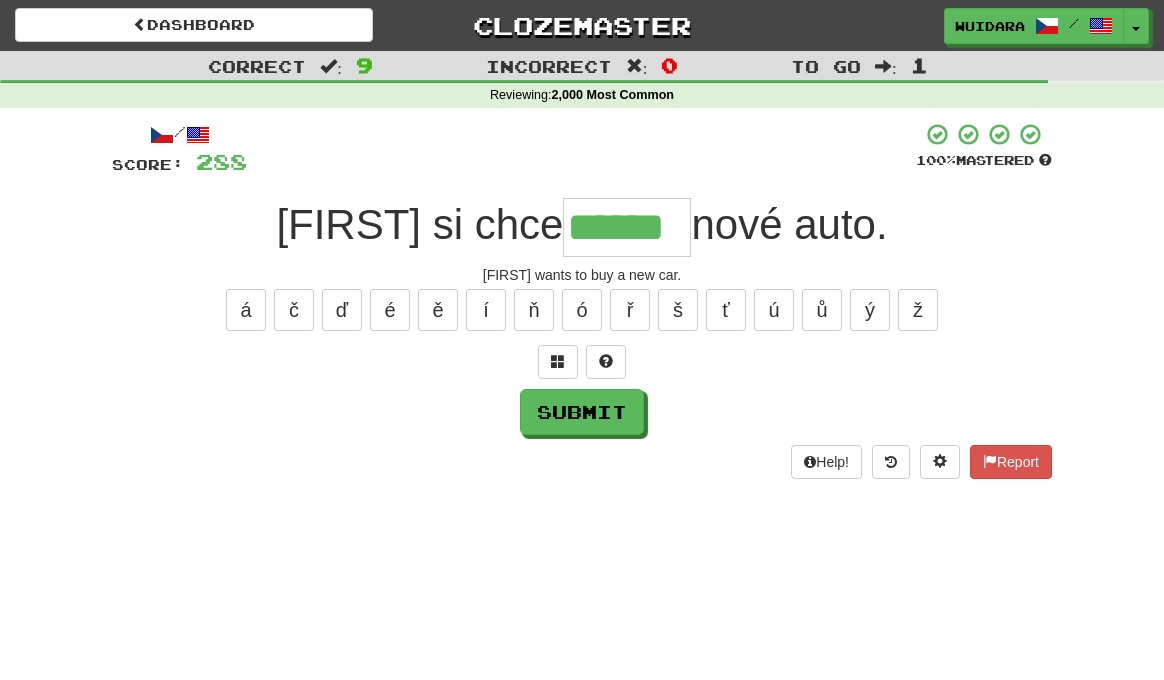 type on "******" 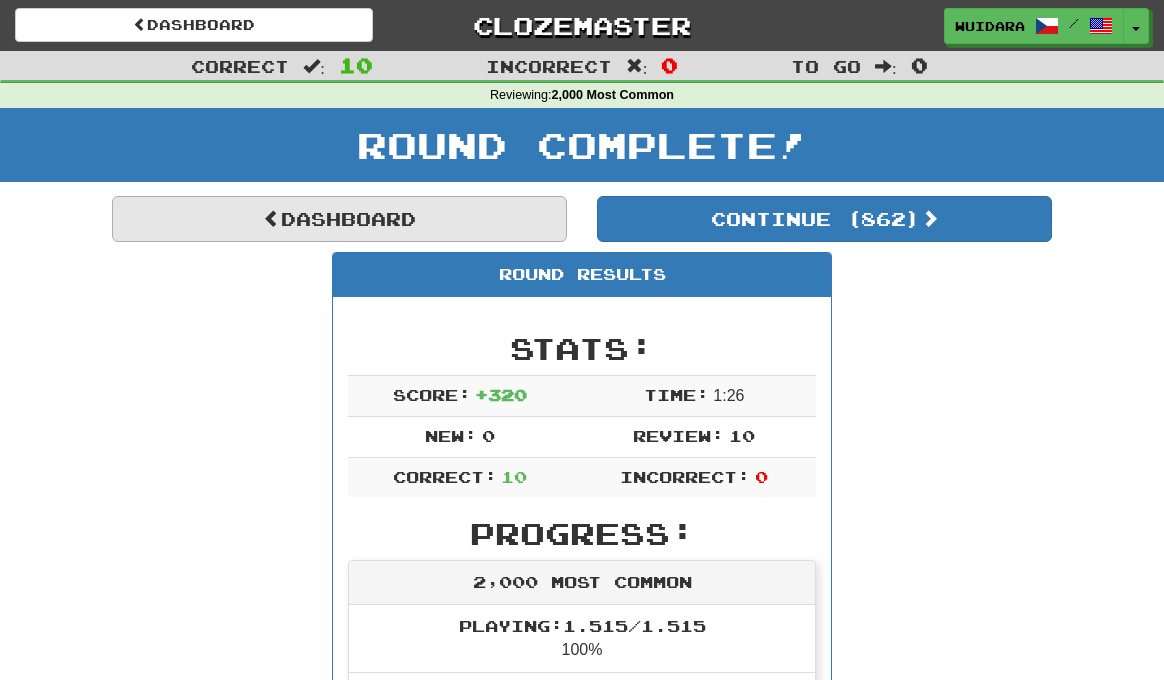 click on "Dashboard" at bounding box center [339, 219] 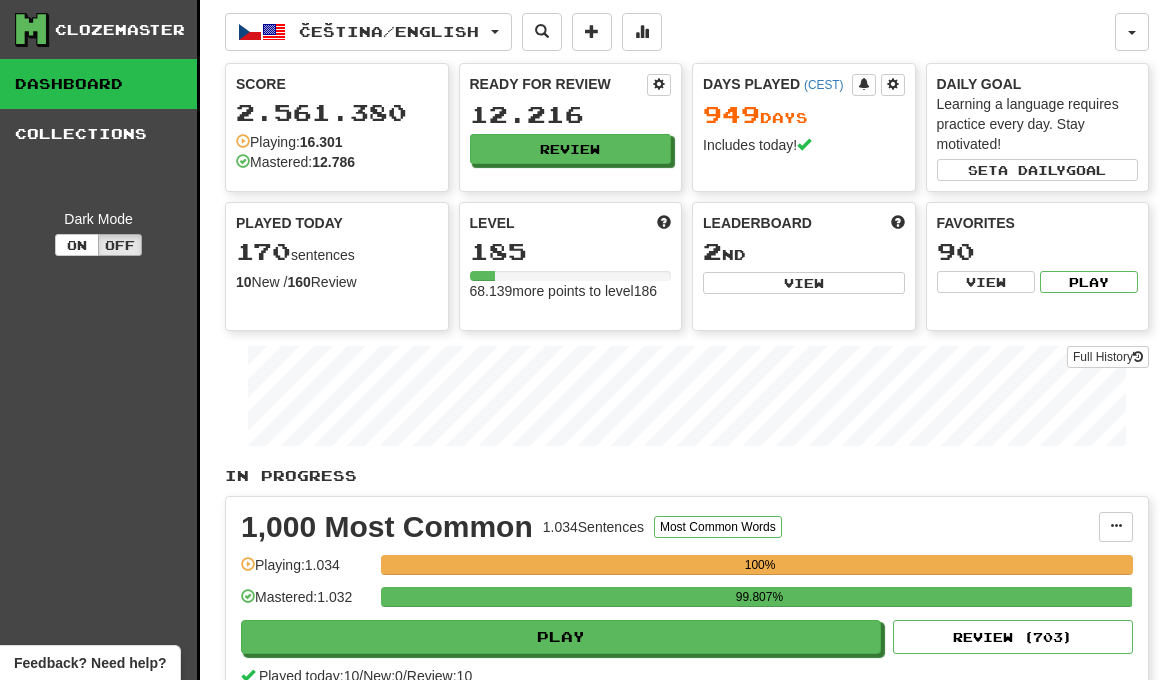 scroll, scrollTop: 0, scrollLeft: 0, axis: both 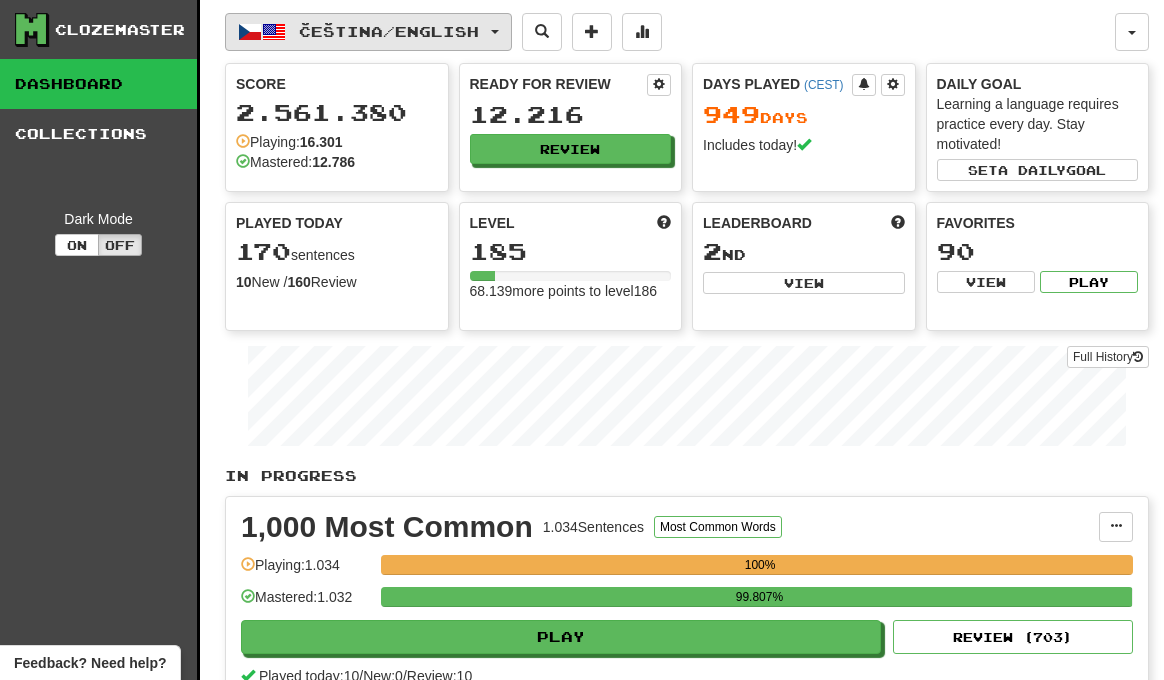 click on "Čeština  /  English" at bounding box center [368, 32] 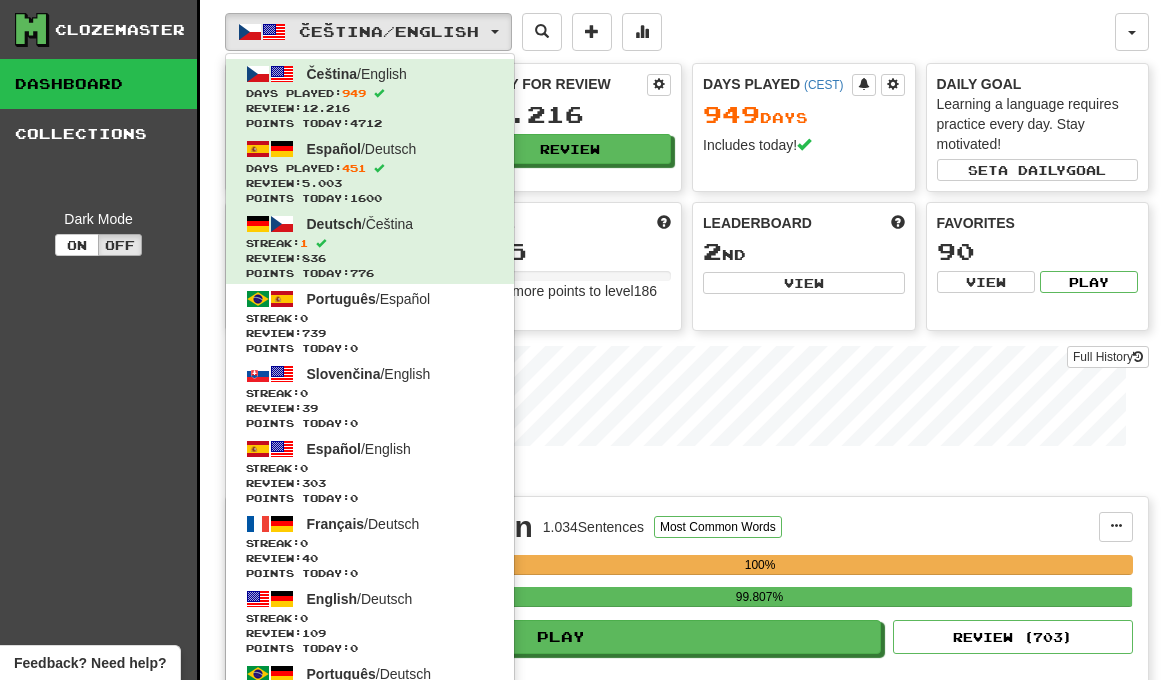 click on "Čeština  /  English Čeština  /  English Days Played:  949   Review:  12.216 Points today:  4712 Español  /  Deutsch Days Played:  451   Review:  5.003 Points today:  1600 Deutsch  /  Čeština Streak:  1   Review:  836 Points today:  776 Português  /  Español Streak:  0   Review:  739 Points today:  0 Slovenčina  /  English Streak:  0   Review:  39 Points today:  0 Español  /  English Streak:  0   Review:  303 Points today:  0 Français  /  Deutsch Streak:  0   Review:  40 Points today:  0 English  /  Deutsch Streak:  0   Review:  109 Points today:  0 Português  /  Deutsch Streak:  0   Review:  40 Points today:  0 Română  /  English Streak:  0   Review:  20 Points today:  0 Latina  /  English Streak:  0   Review:  30 Points today:  0 Čeština  /  Français Streak:  0   Review:  0 Points today:  0 Deutsch  /  English Streak:  0   Review:  0 Points today:  0 English  /  Čeština Streak:  0   Review:  0 Points today:  0 Hrvatski  /  English Streak:  0   Review:  0 Points today:  0 Português  /  0" at bounding box center [670, 32] 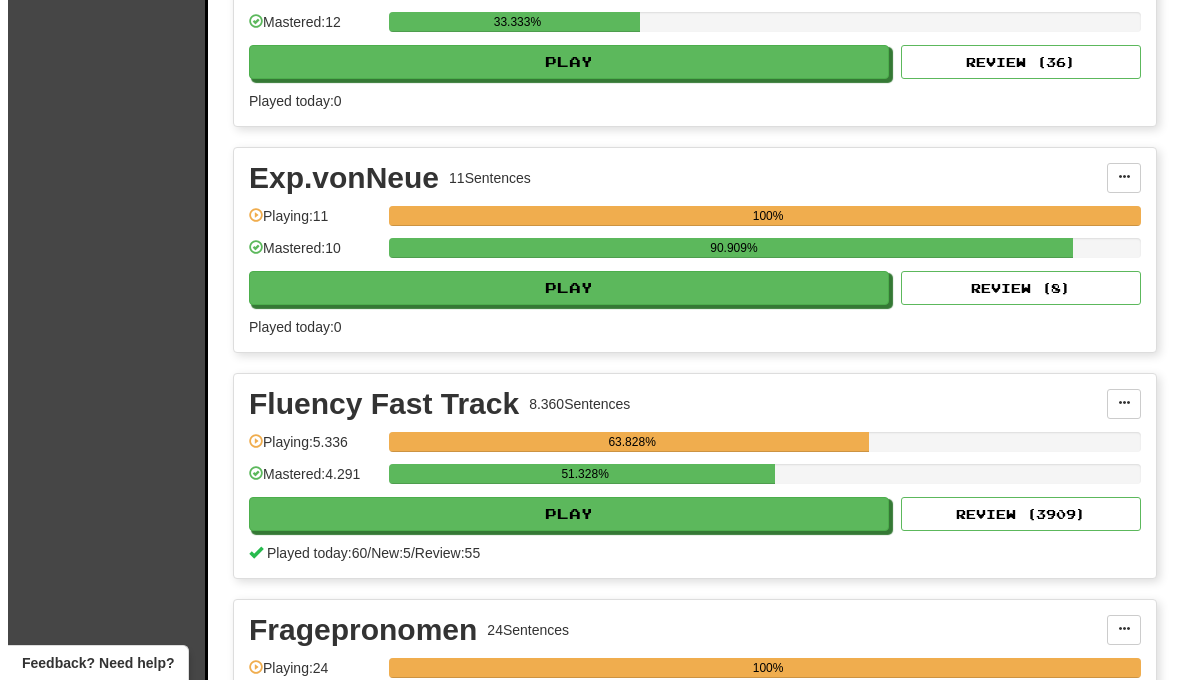 scroll, scrollTop: 2989, scrollLeft: 0, axis: vertical 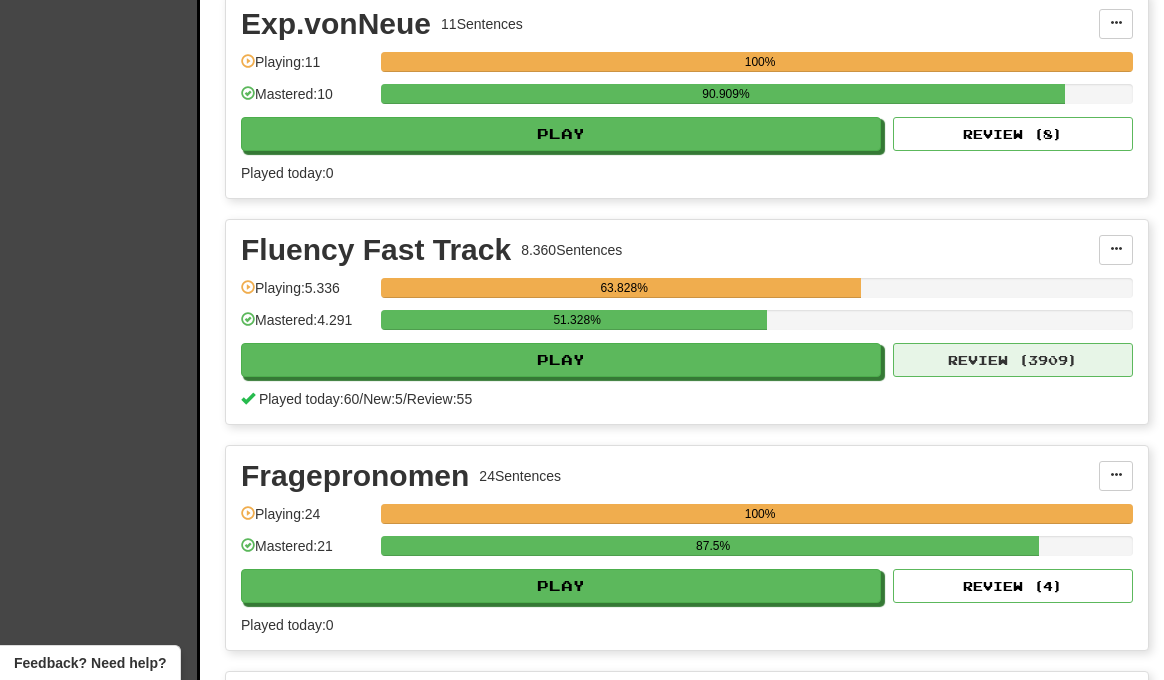 click on "Review ( 3909 )" at bounding box center [1013, 360] 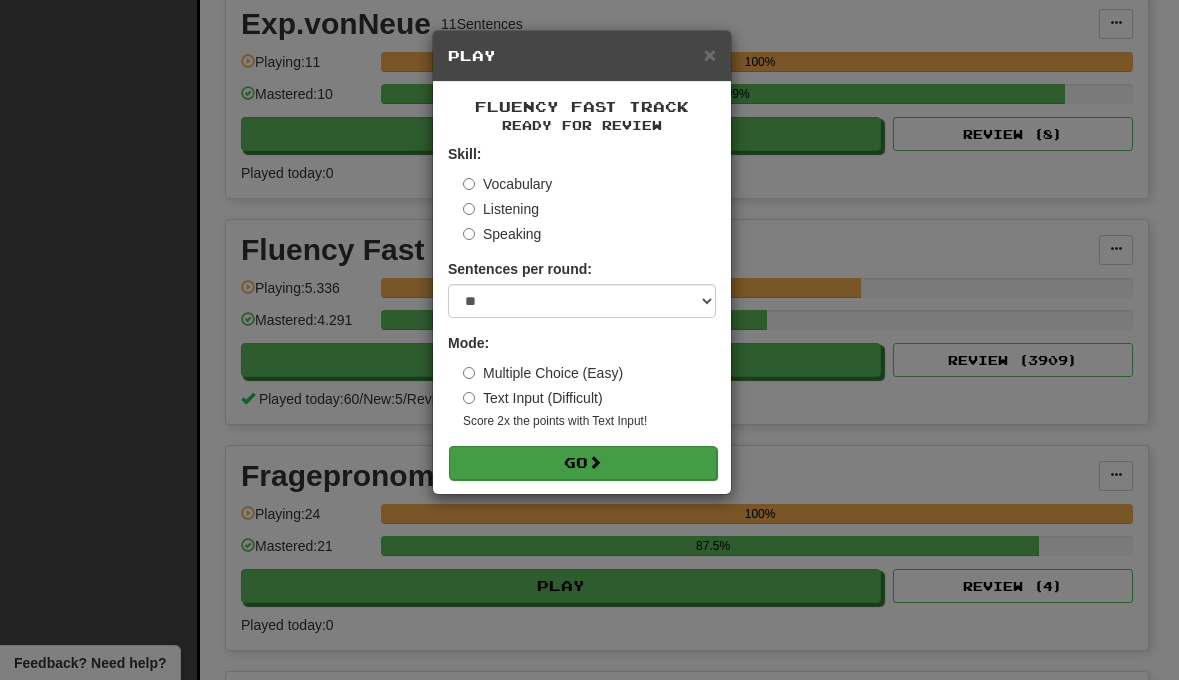 click on "Go" at bounding box center (583, 463) 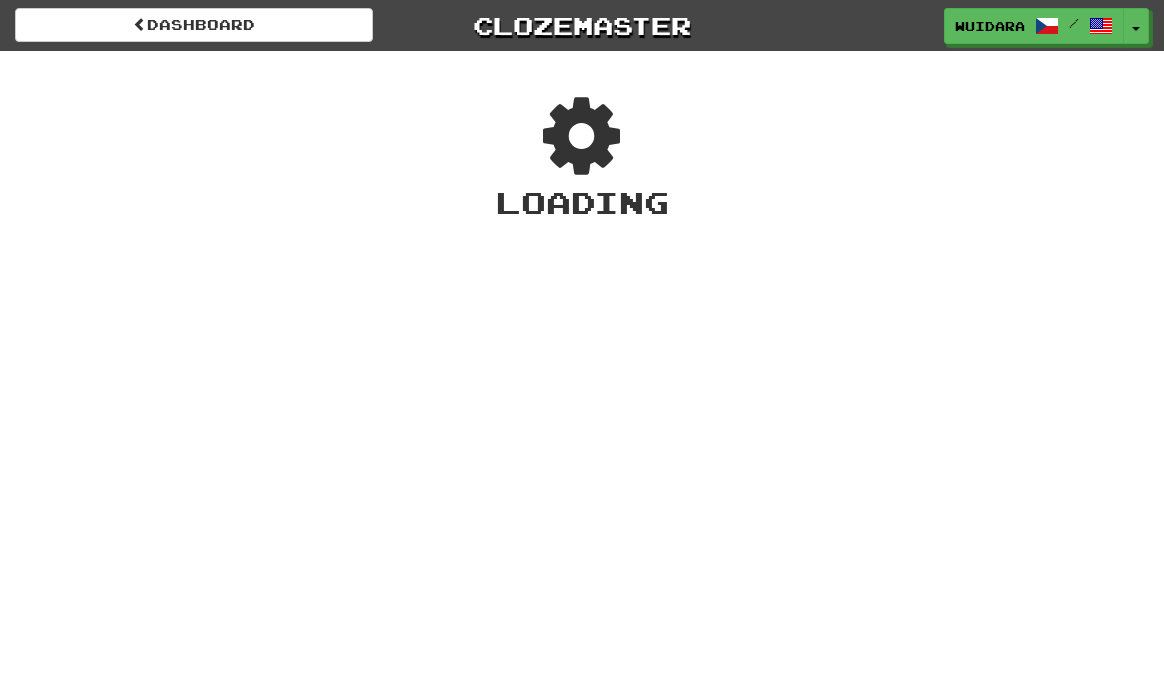 scroll, scrollTop: 0, scrollLeft: 0, axis: both 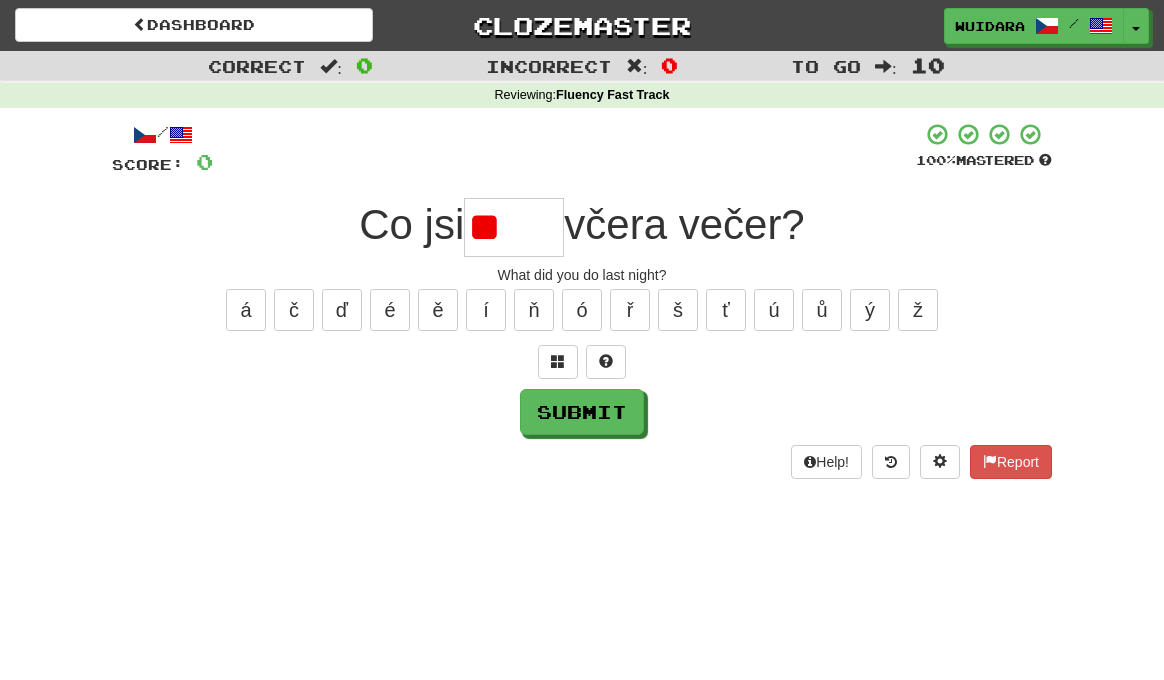 type on "*" 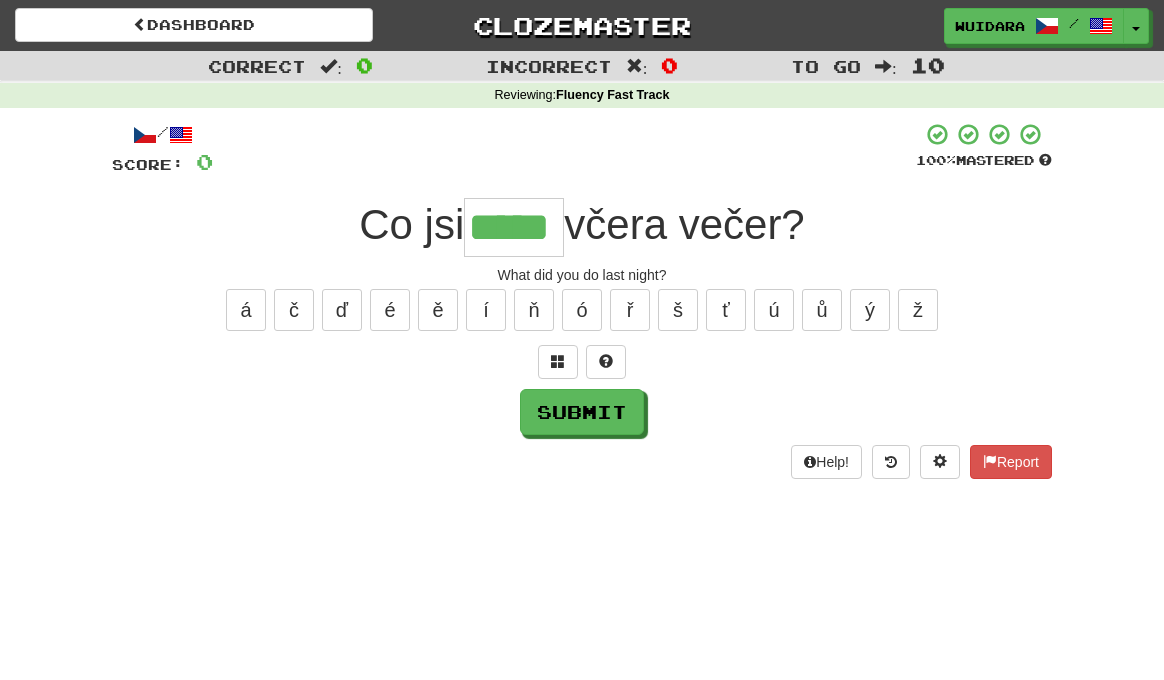 type on "*****" 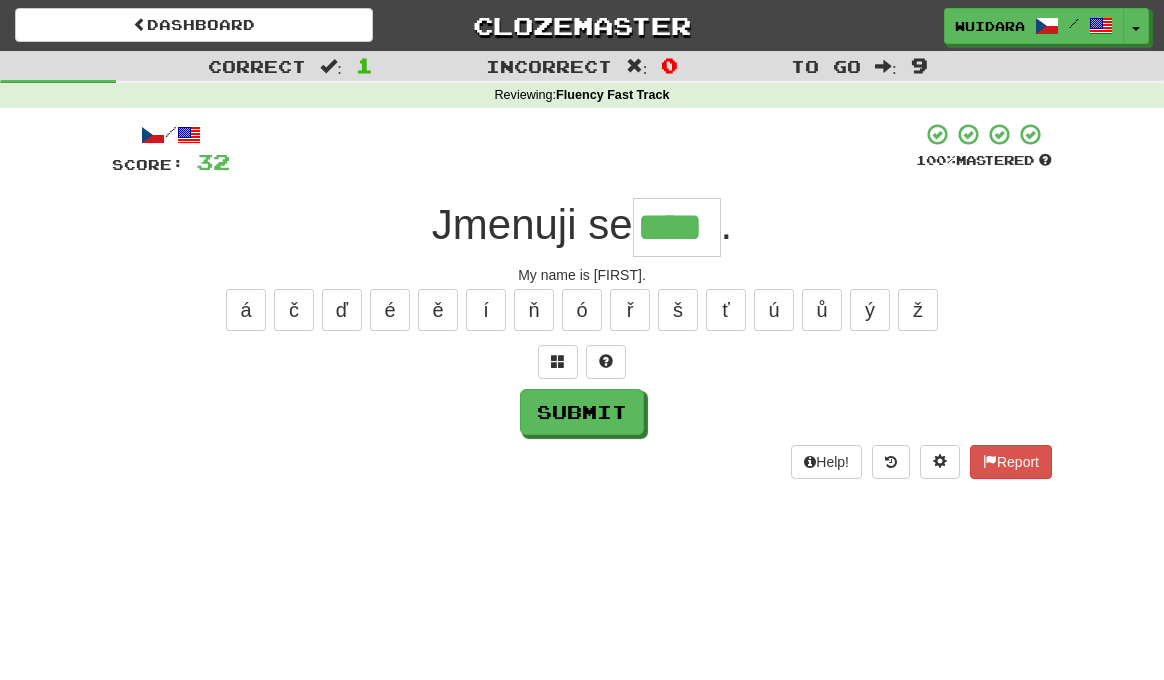 type on "****" 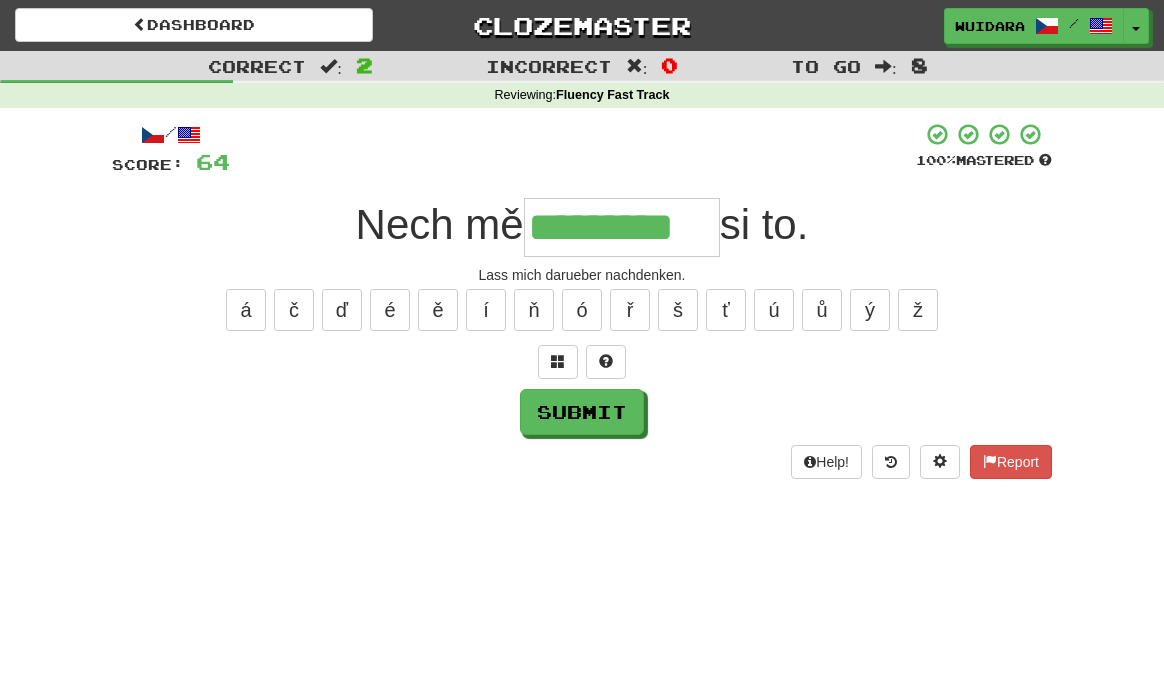 type on "*********" 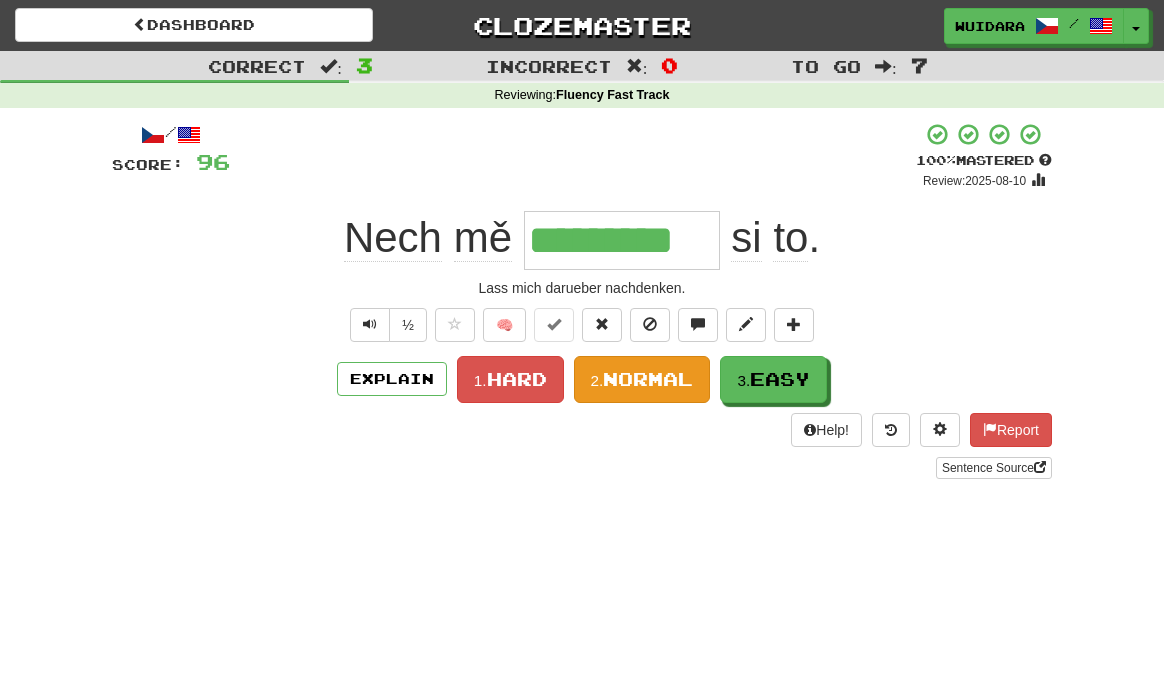 click on "Normal" at bounding box center (648, 379) 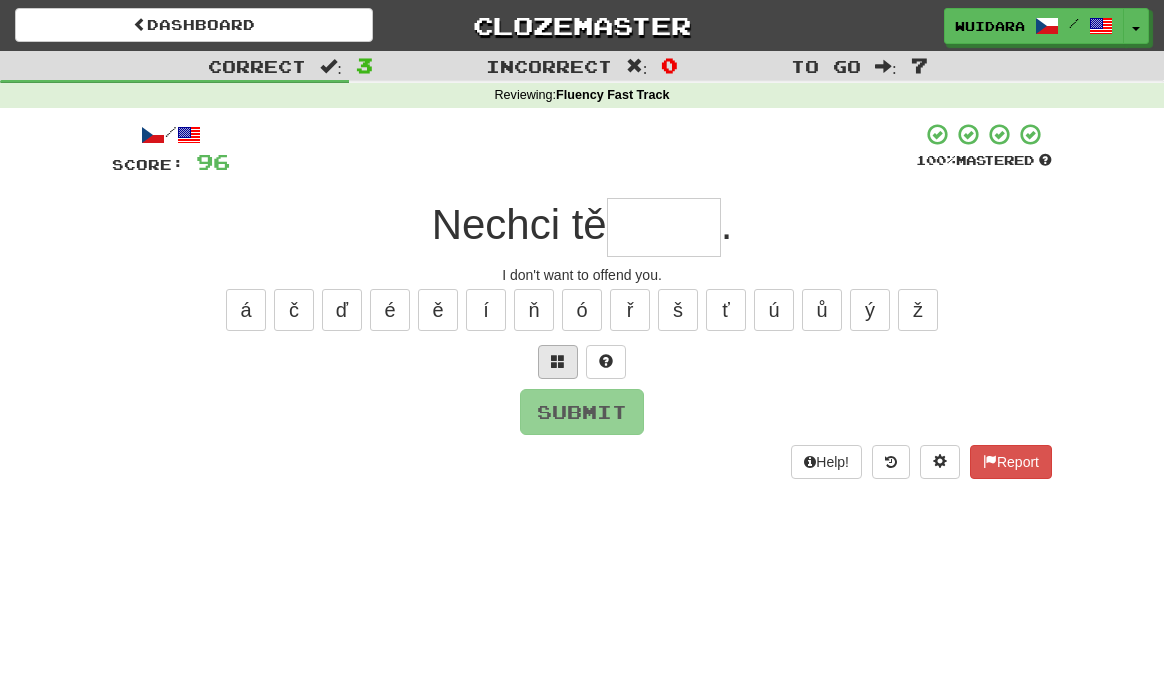 click at bounding box center [558, 361] 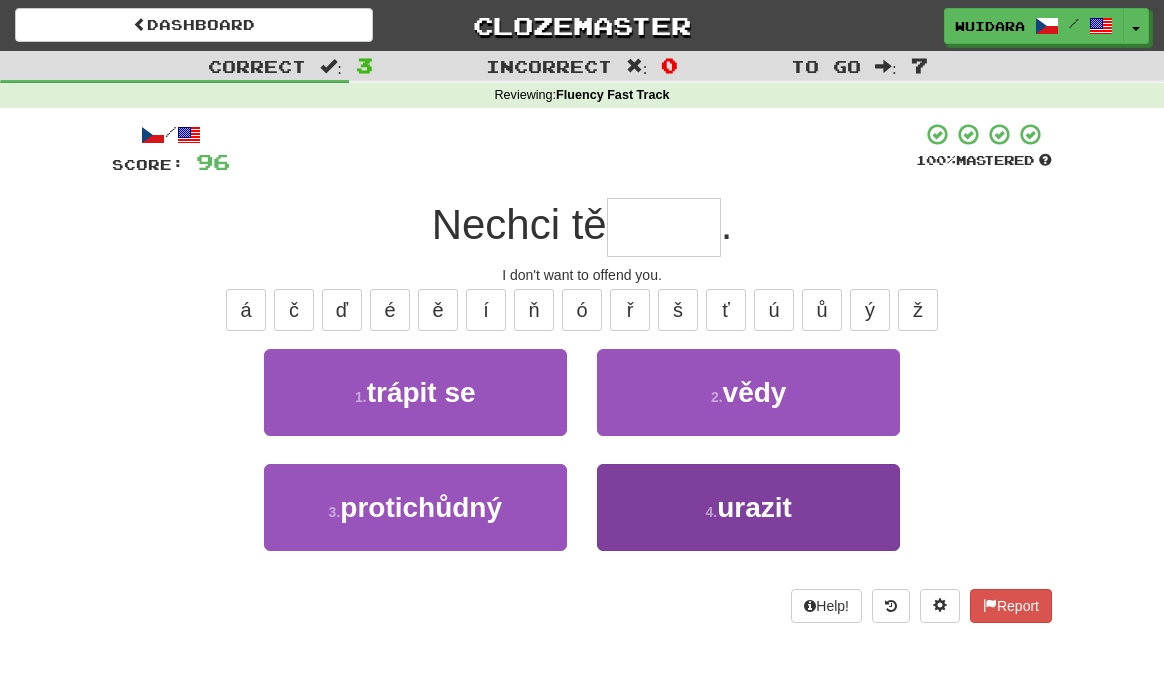 click on "4 .  urazit" at bounding box center [748, 507] 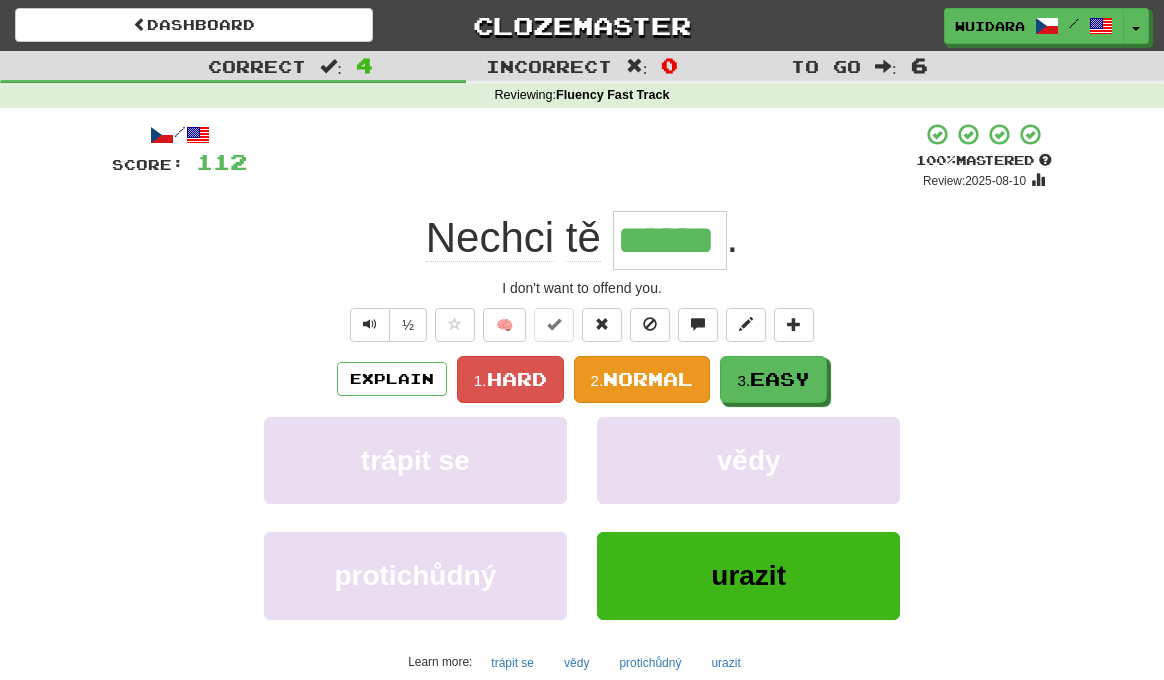 click on "Normal" at bounding box center [648, 379] 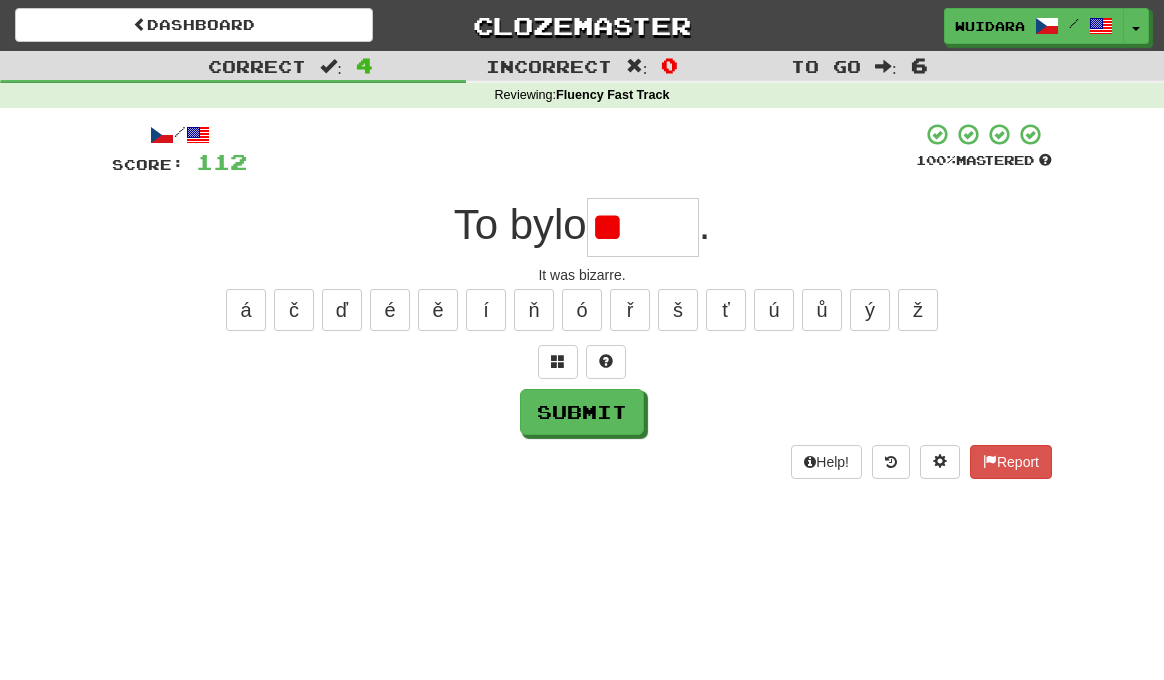 type on "*" 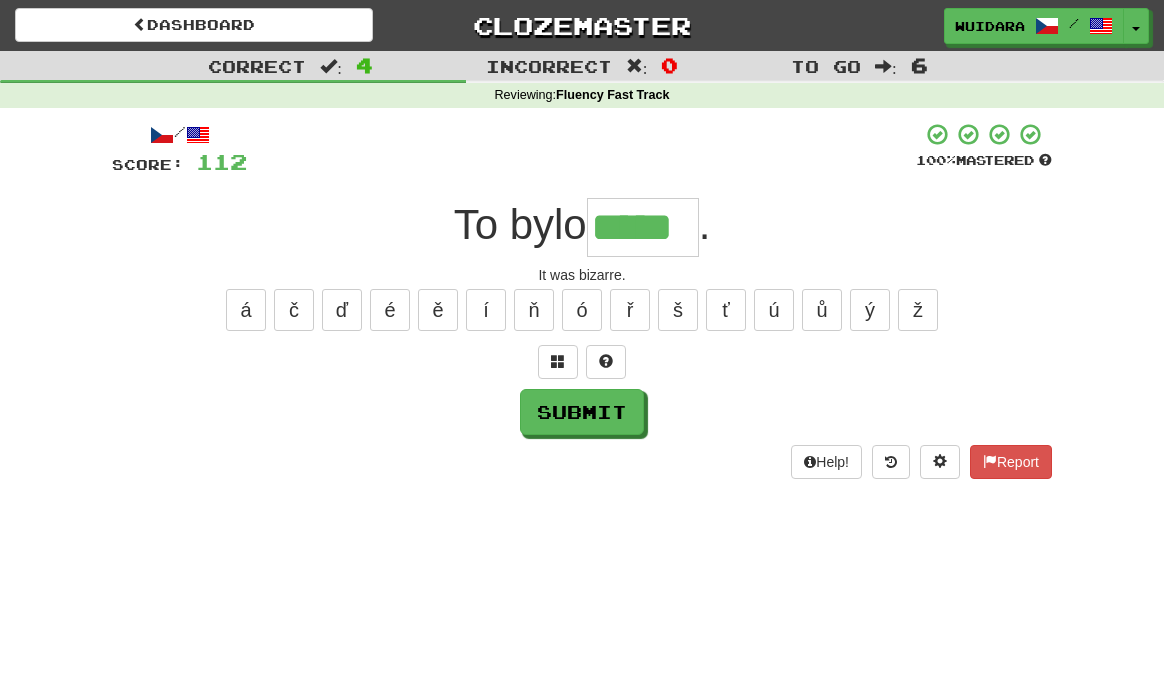 type on "*****" 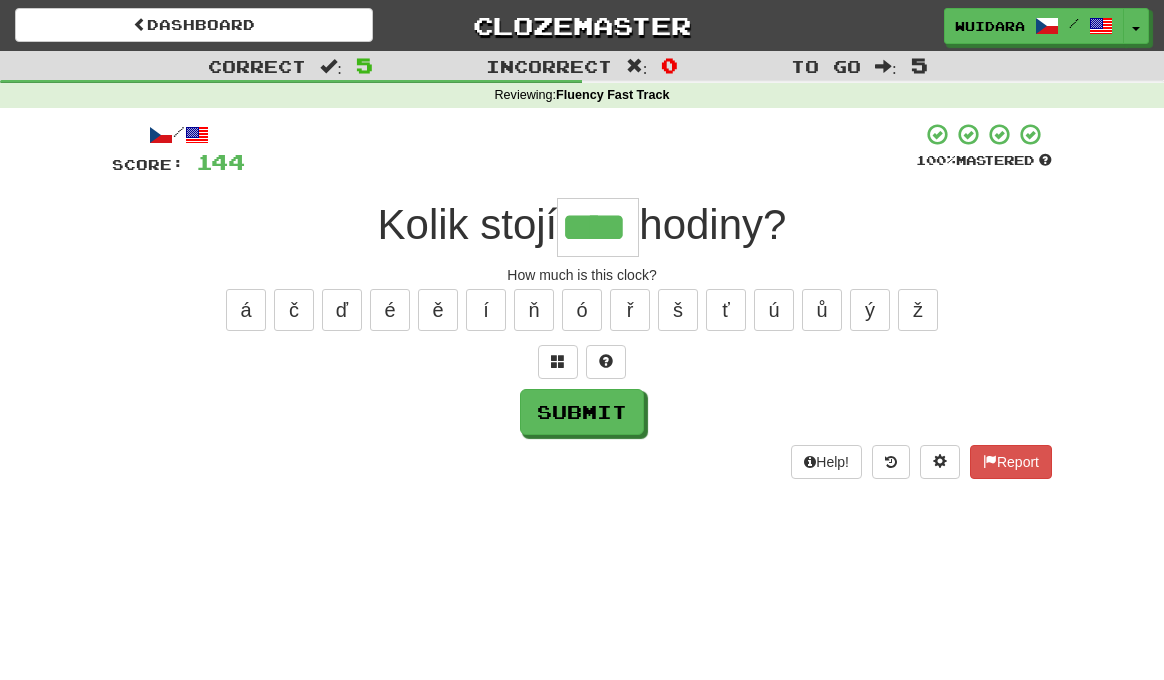 type on "****" 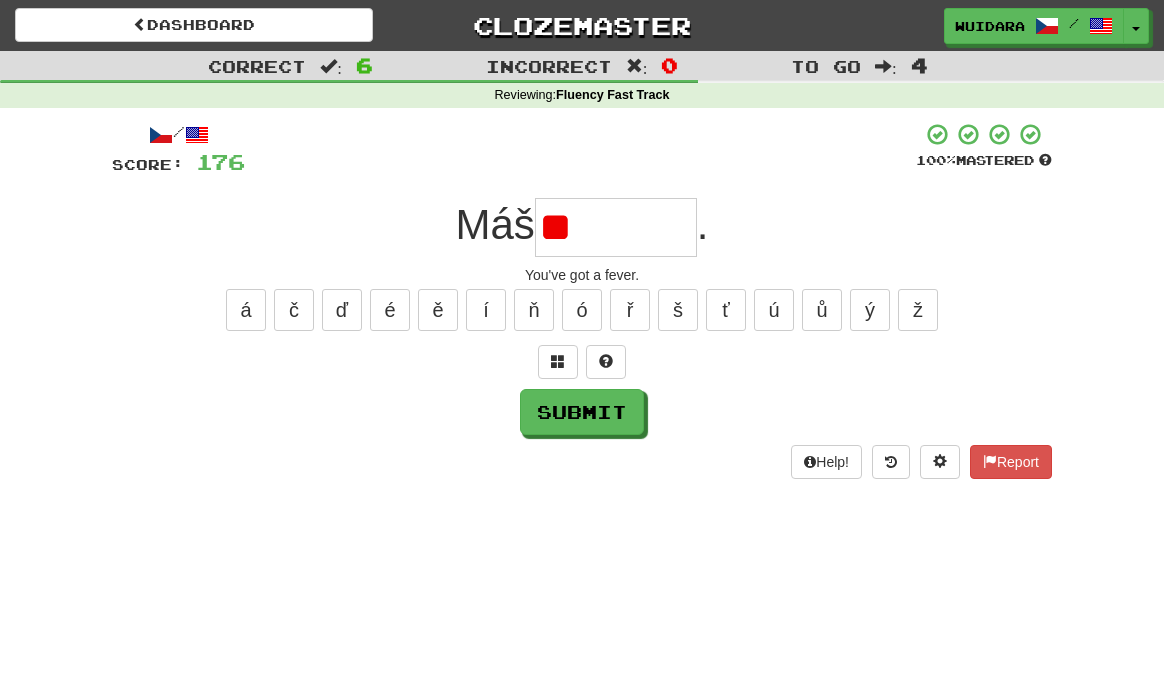 type on "*" 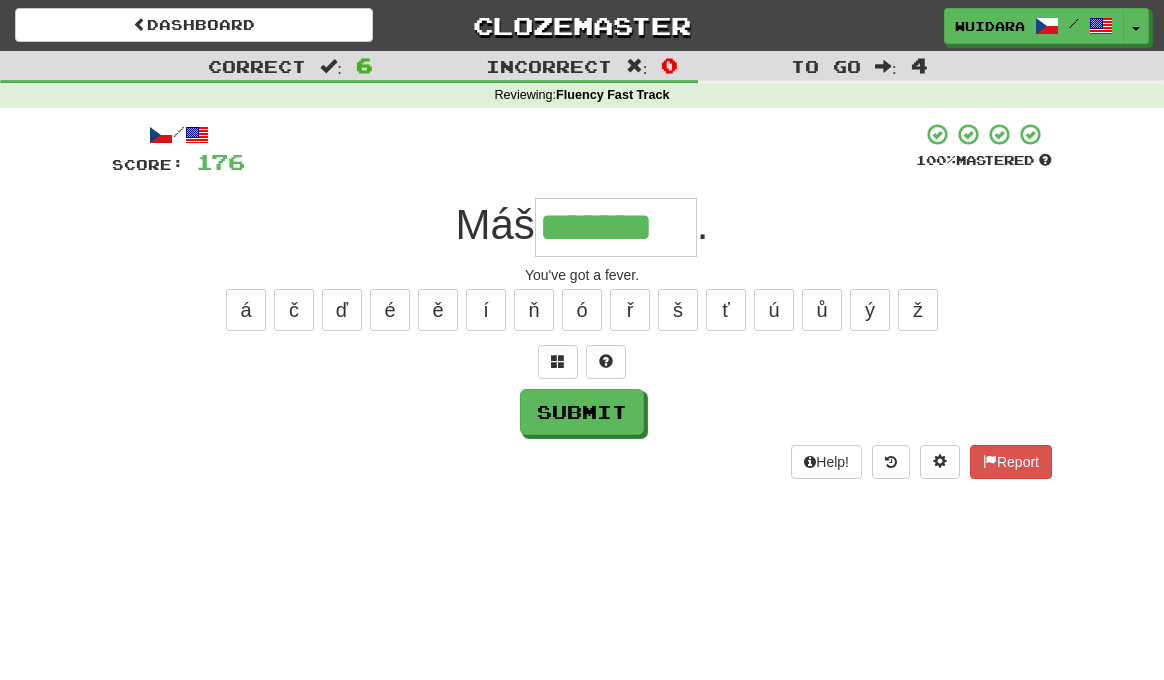 type on "*******" 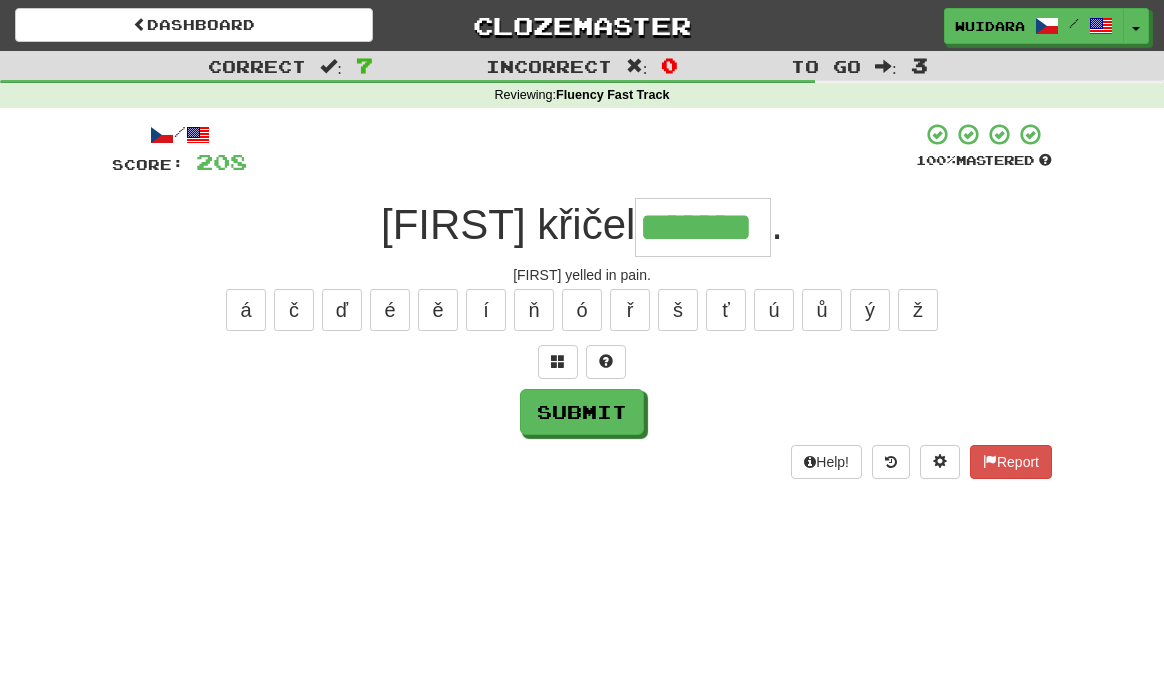 type on "*******" 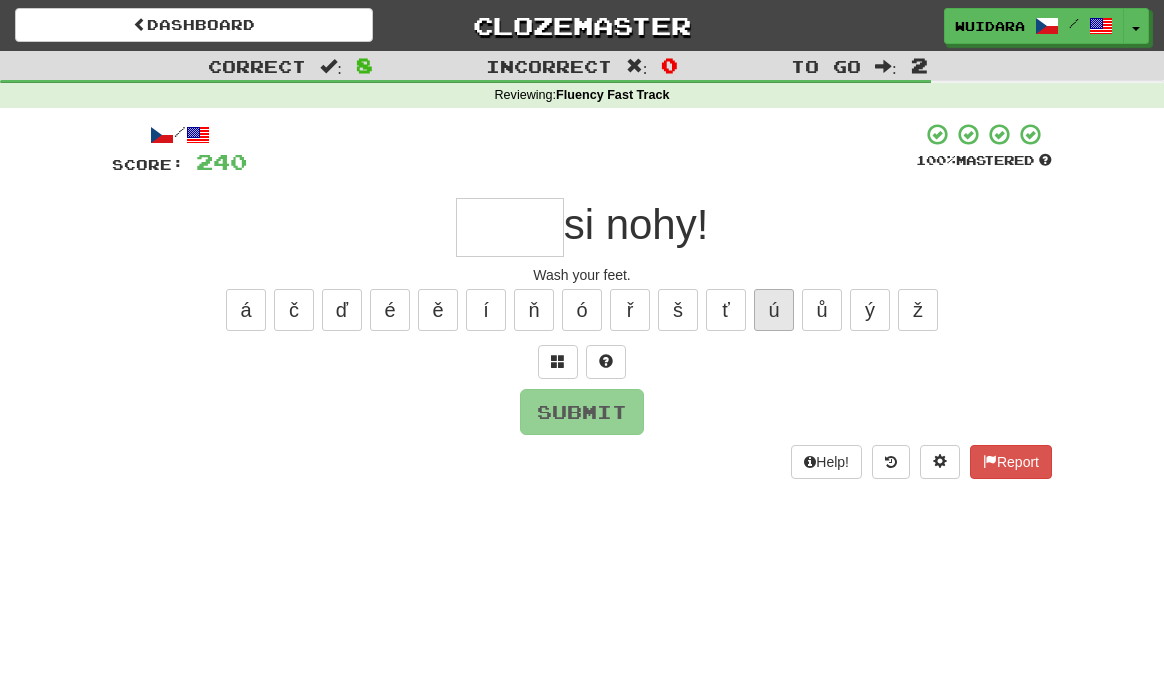 click on "ú" at bounding box center [774, 310] 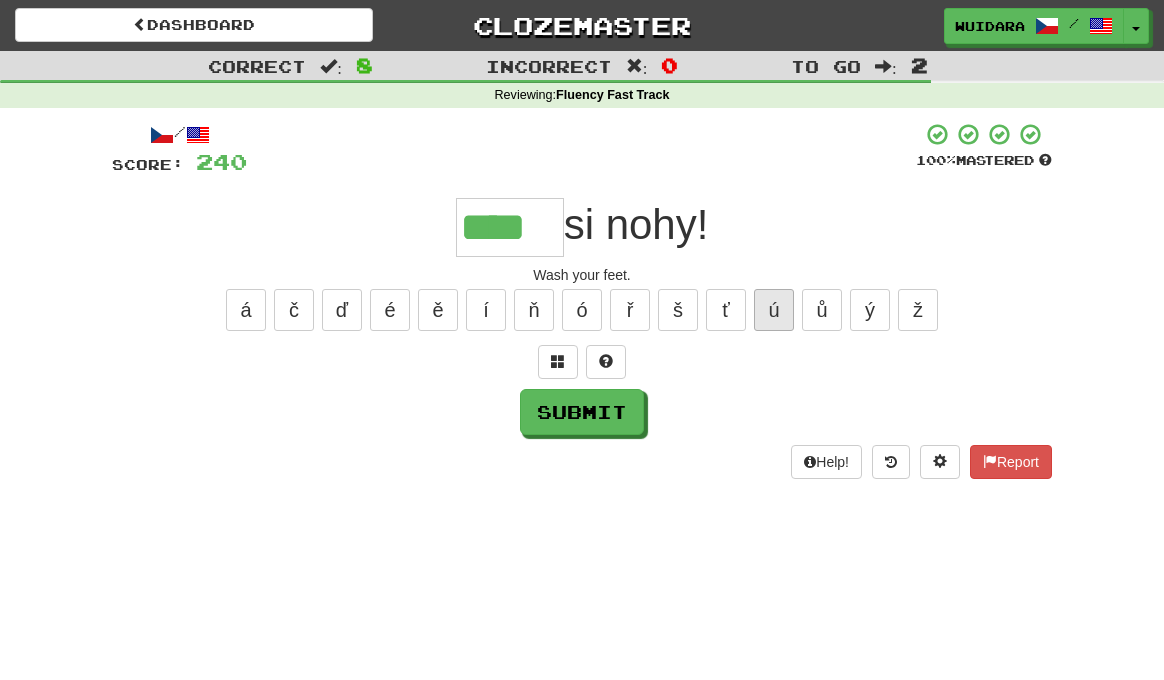 type on "****" 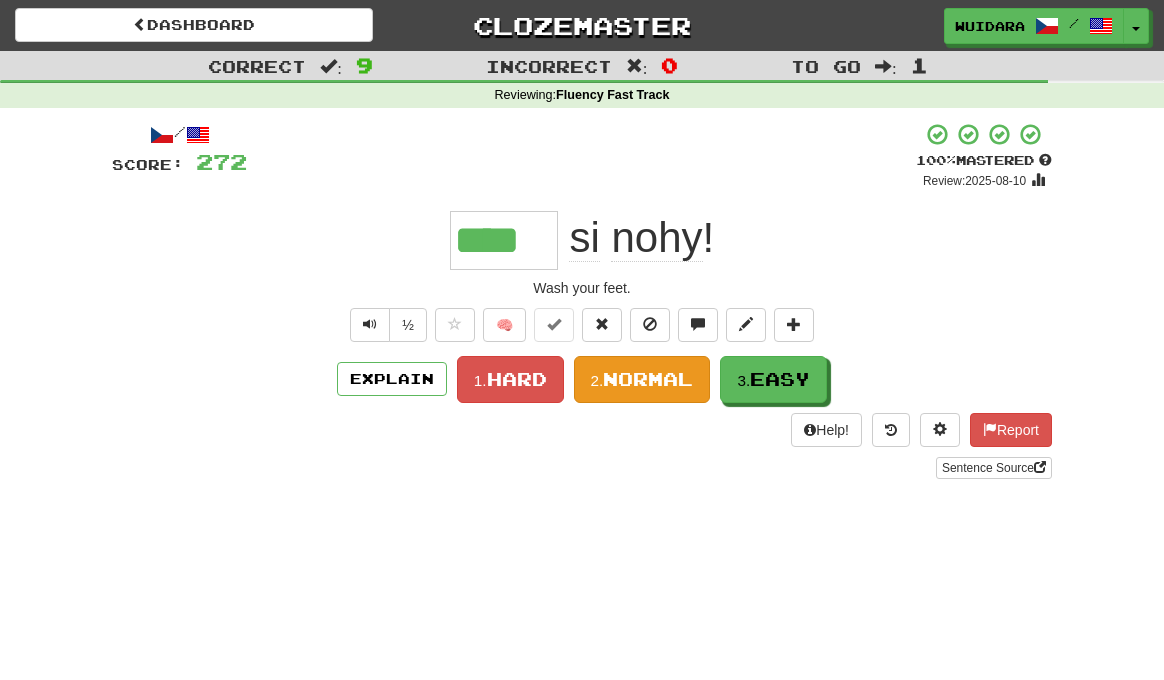 click on "Normal" at bounding box center (648, 379) 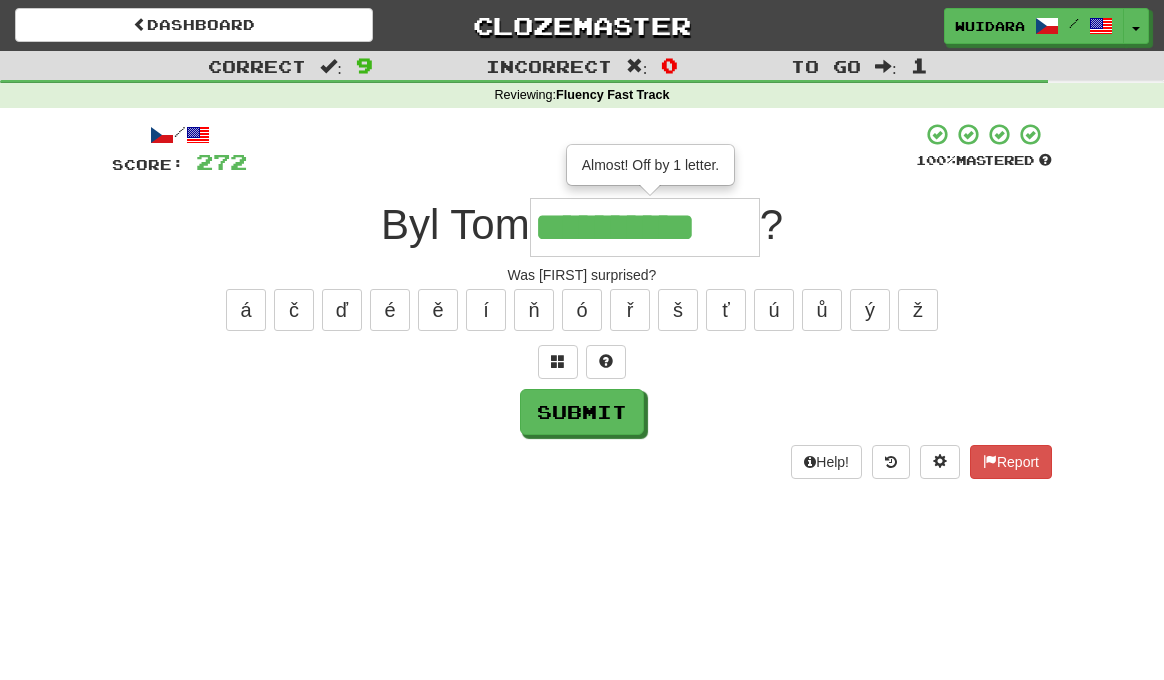 type on "**********" 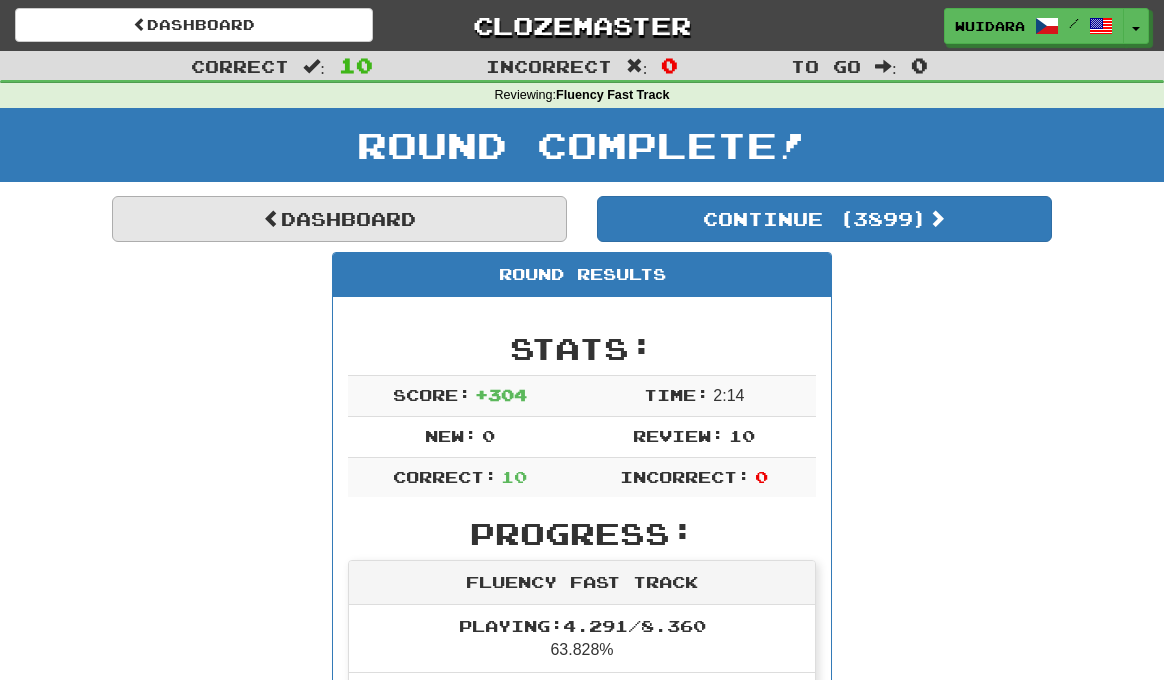 click on "Dashboard" at bounding box center (339, 219) 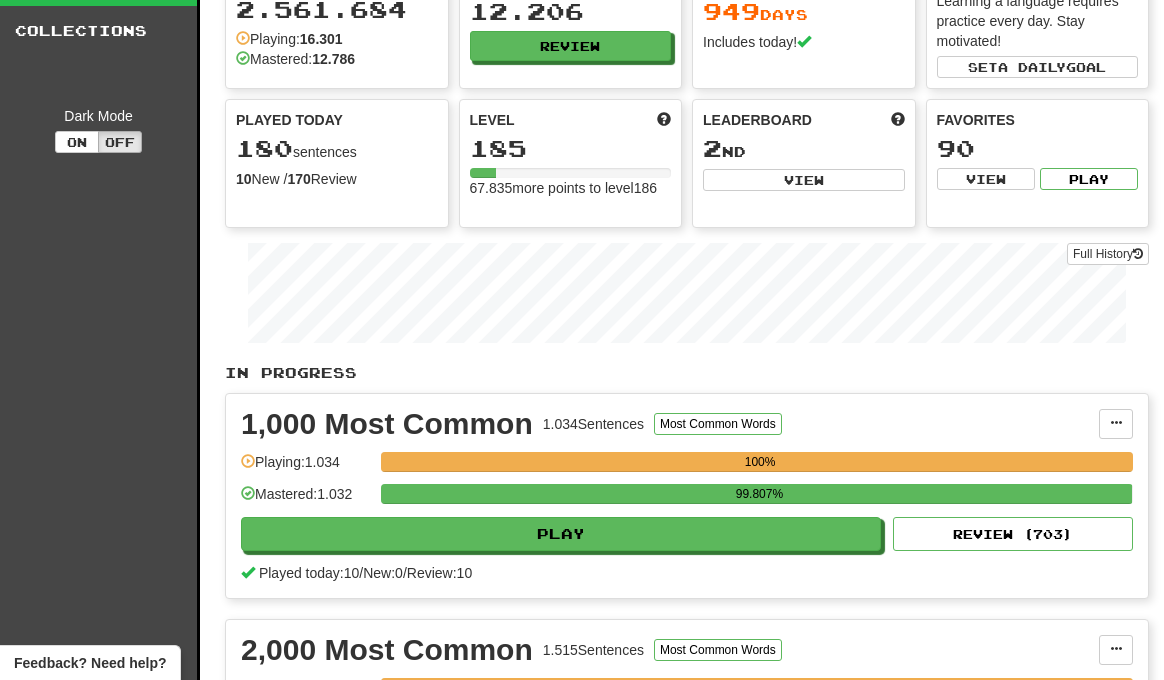 scroll, scrollTop: 0, scrollLeft: 0, axis: both 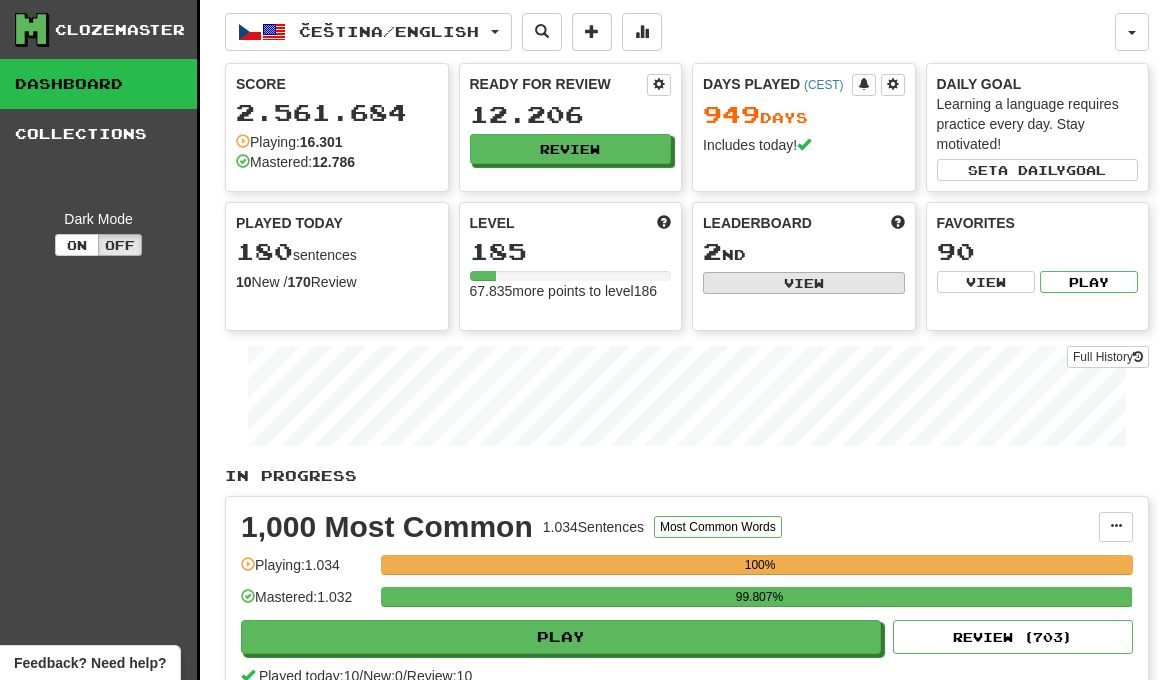click on "View" at bounding box center [804, 283] 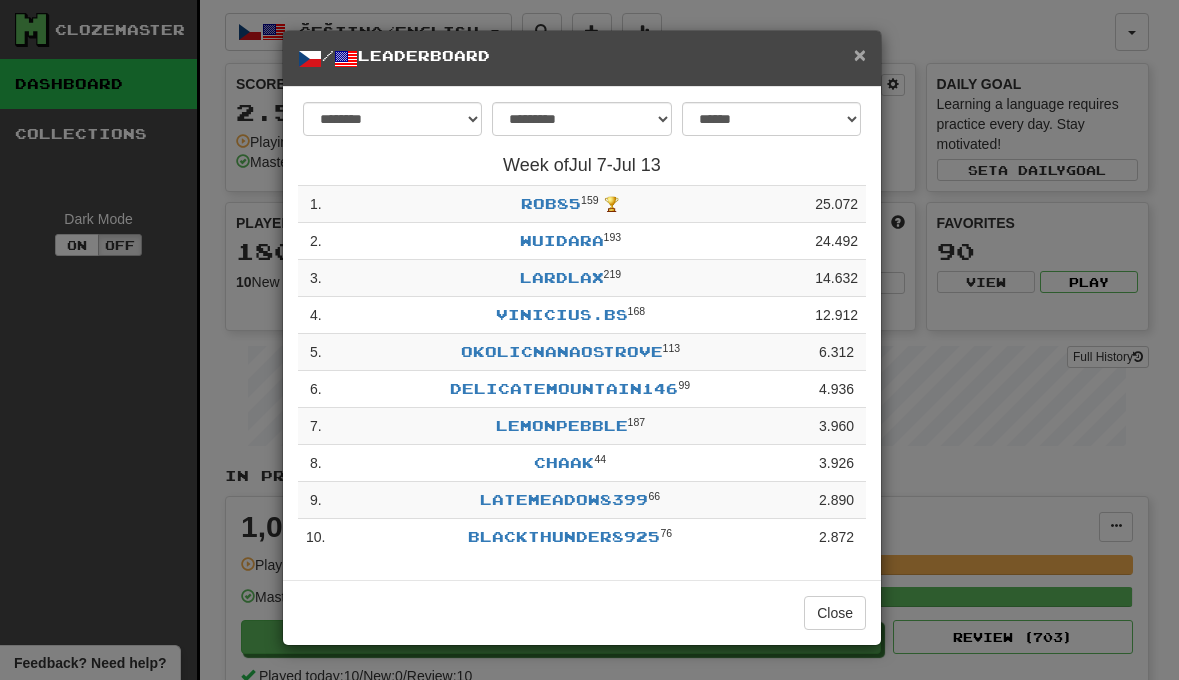 click on "×" at bounding box center [860, 54] 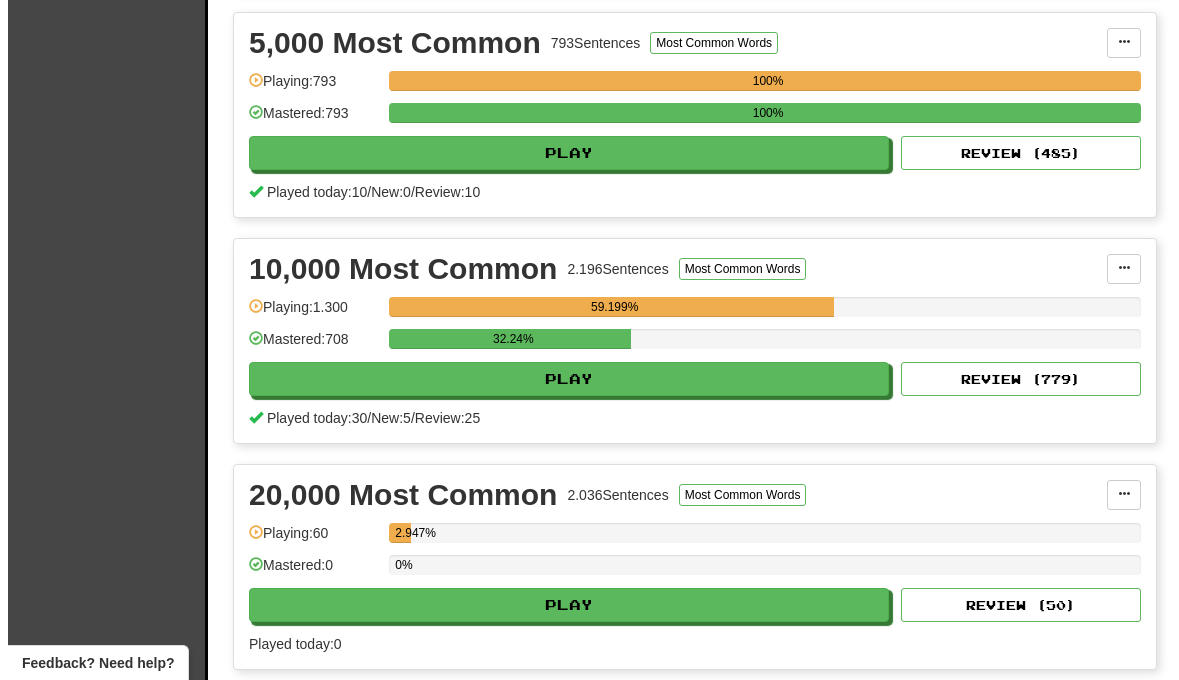 scroll, scrollTop: 1596, scrollLeft: 0, axis: vertical 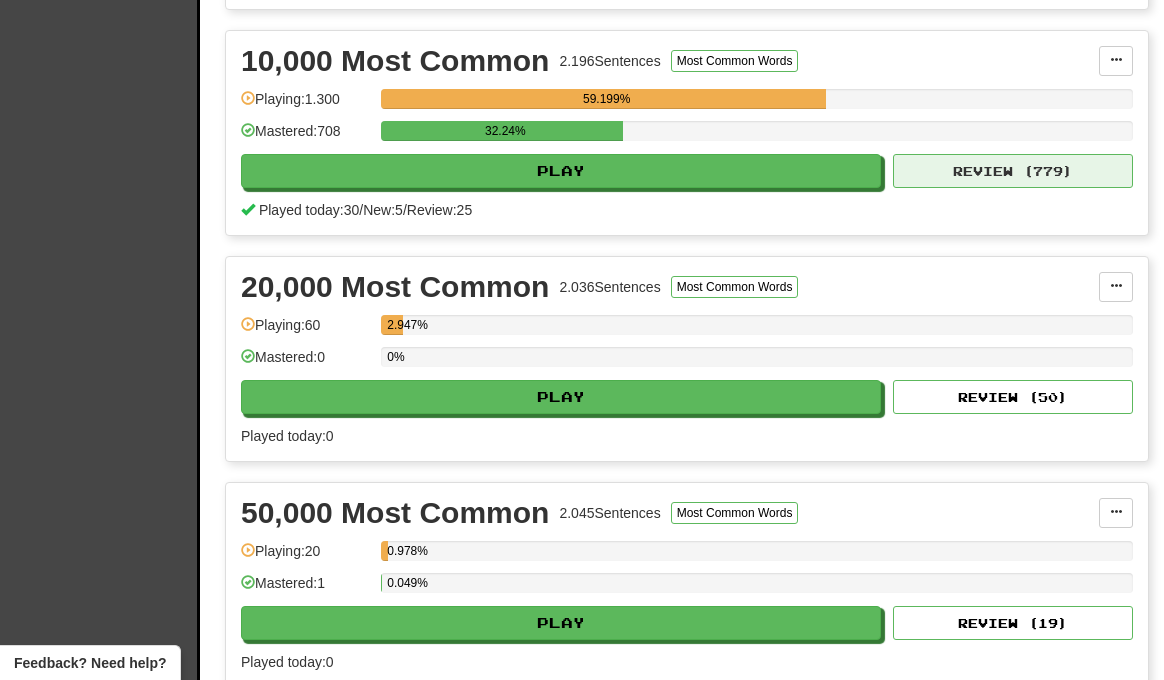 click on "Review ( 779 )" at bounding box center (1013, 171) 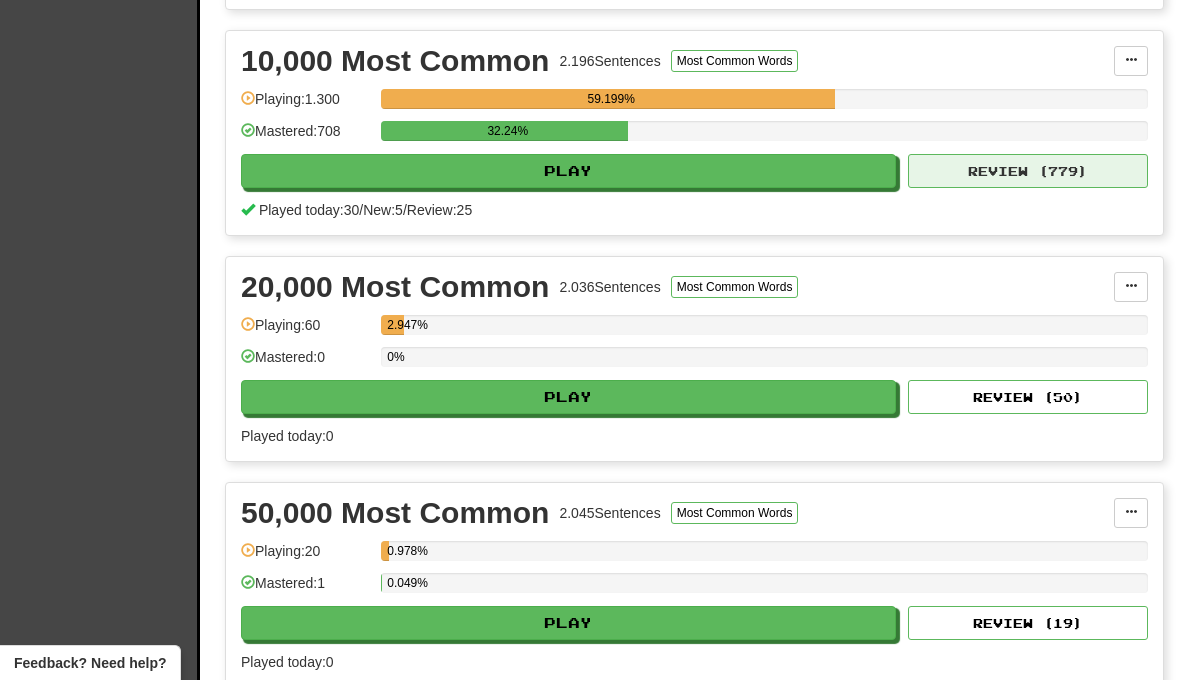 select on "**" 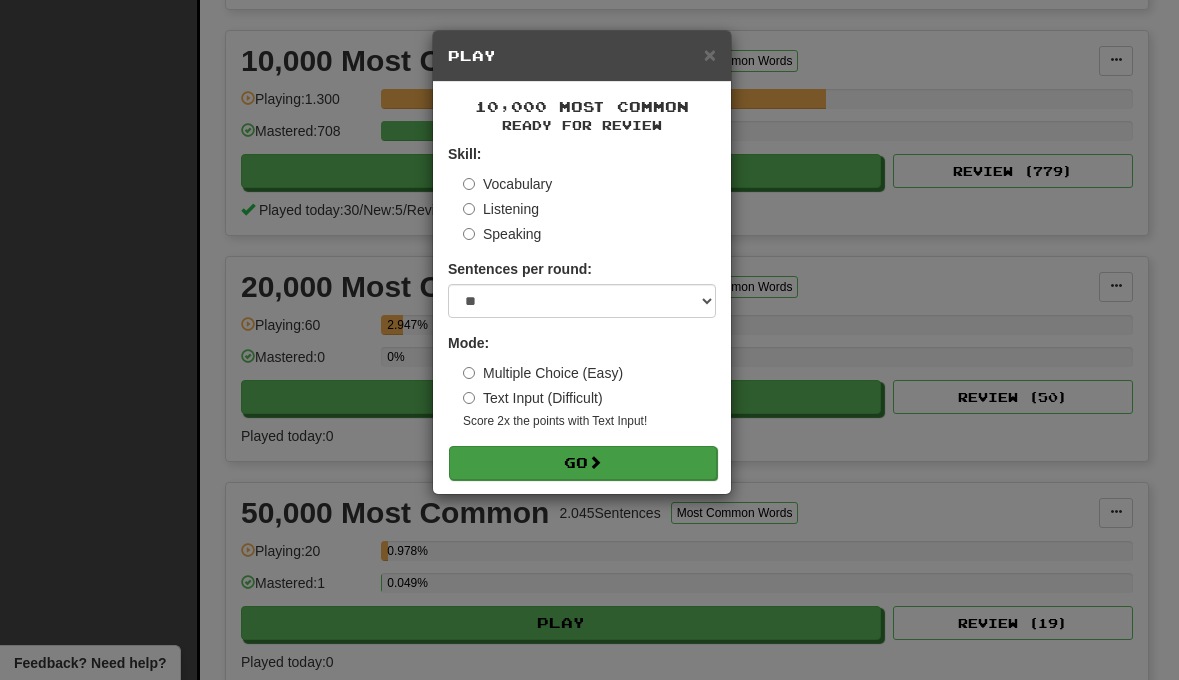 click on "Go" at bounding box center [583, 463] 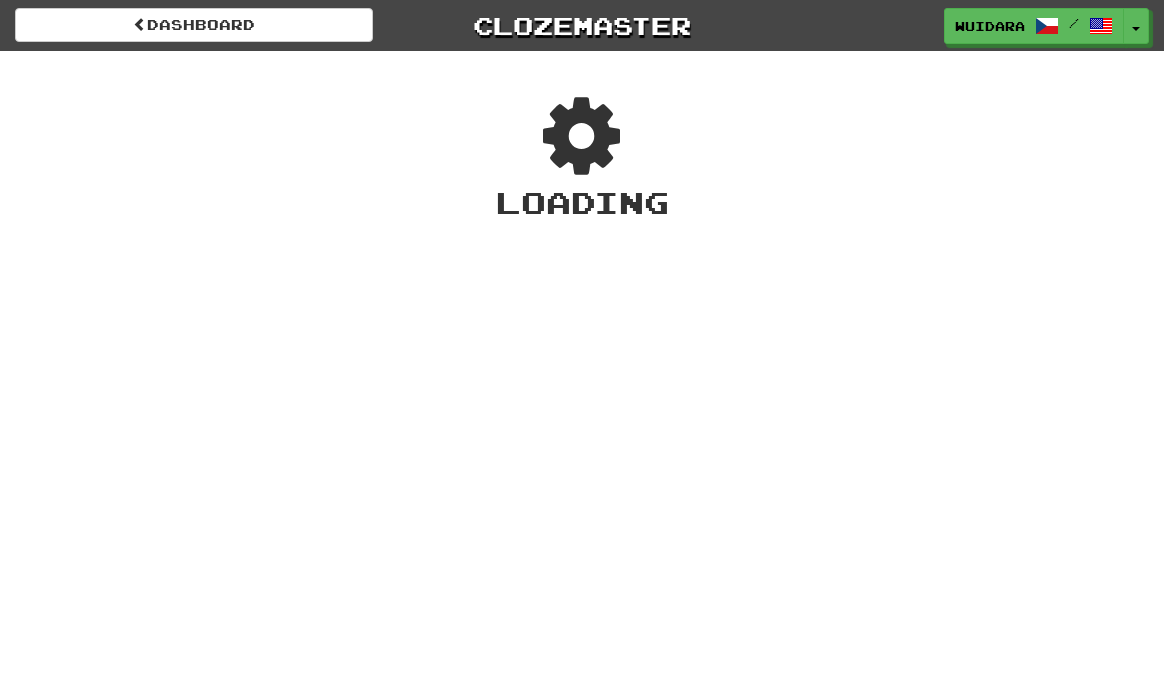 scroll, scrollTop: 0, scrollLeft: 0, axis: both 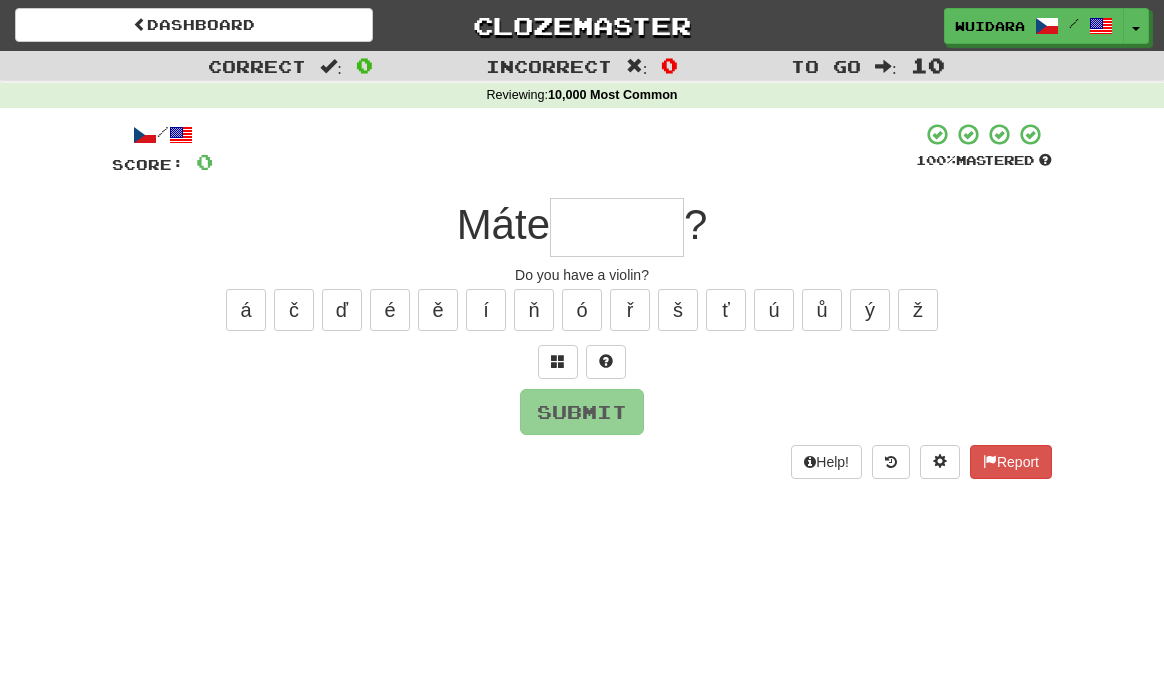type on "*" 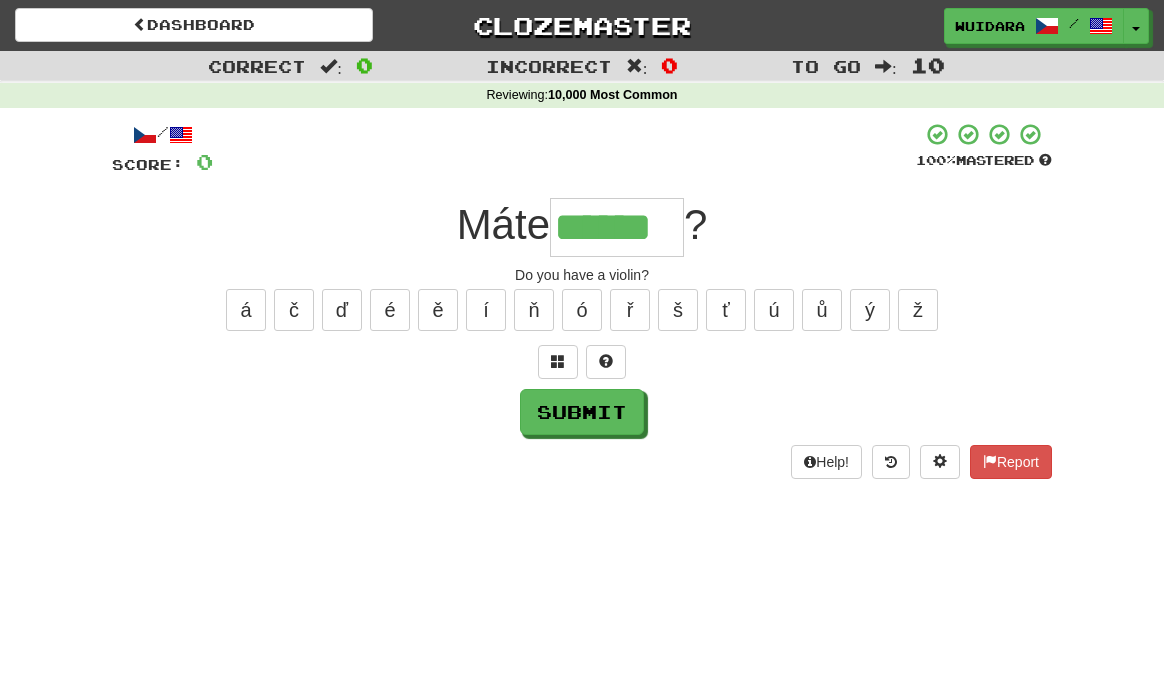 type on "******" 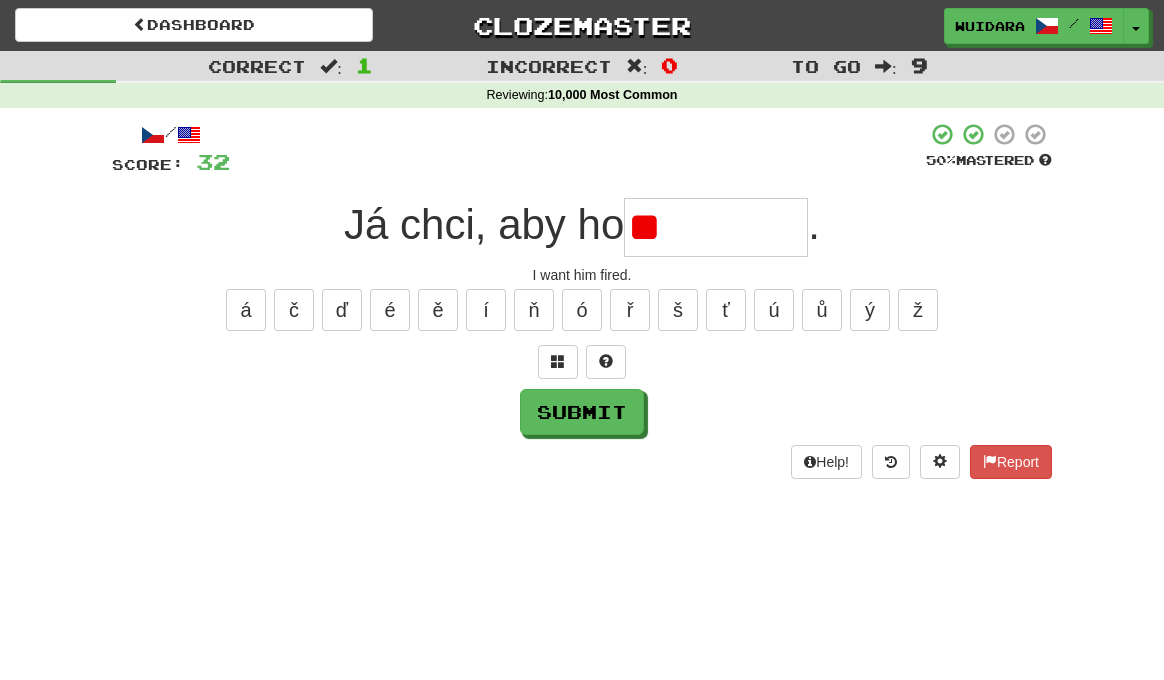 type on "*" 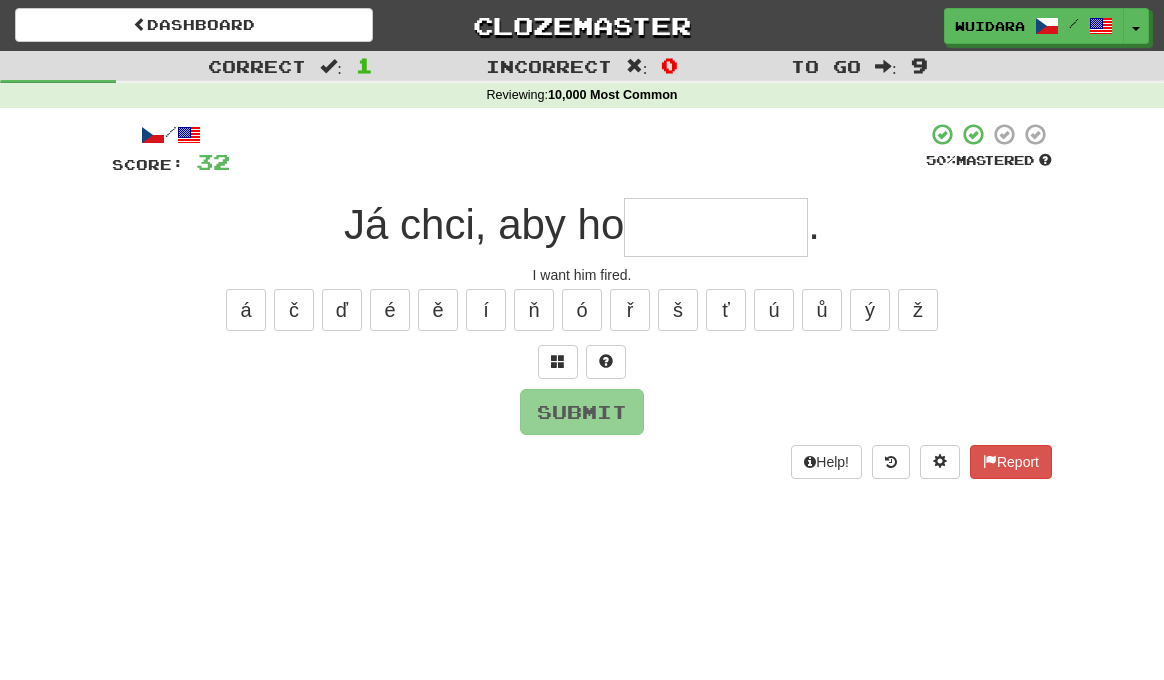 type on "*" 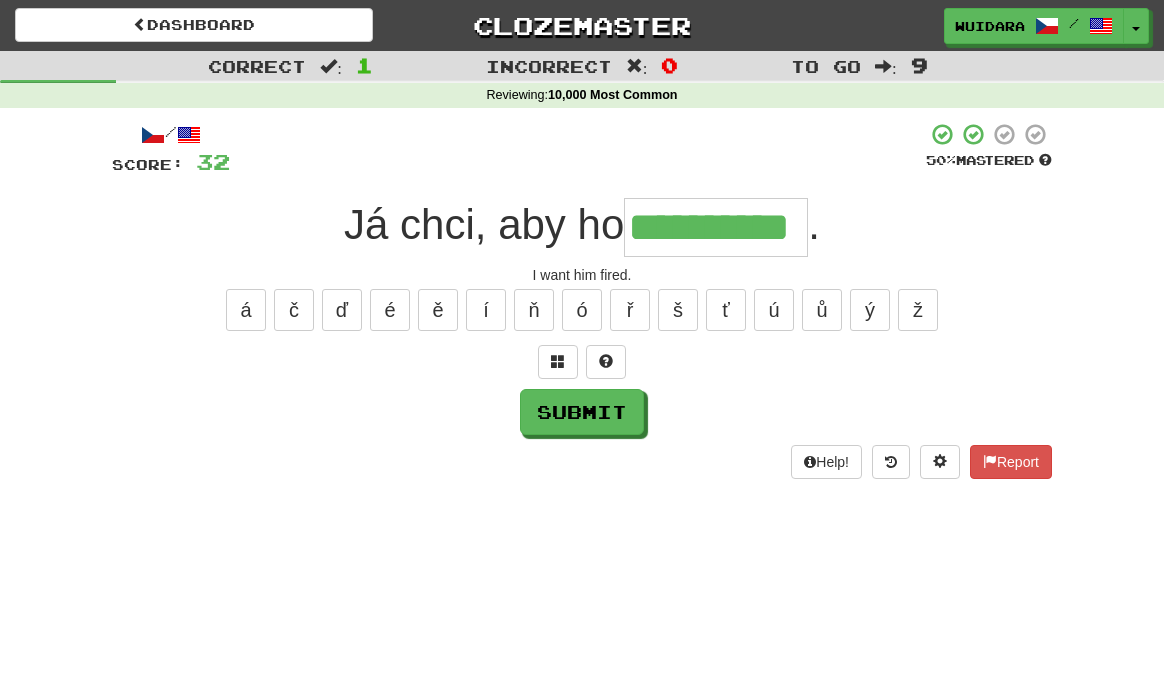 type on "**********" 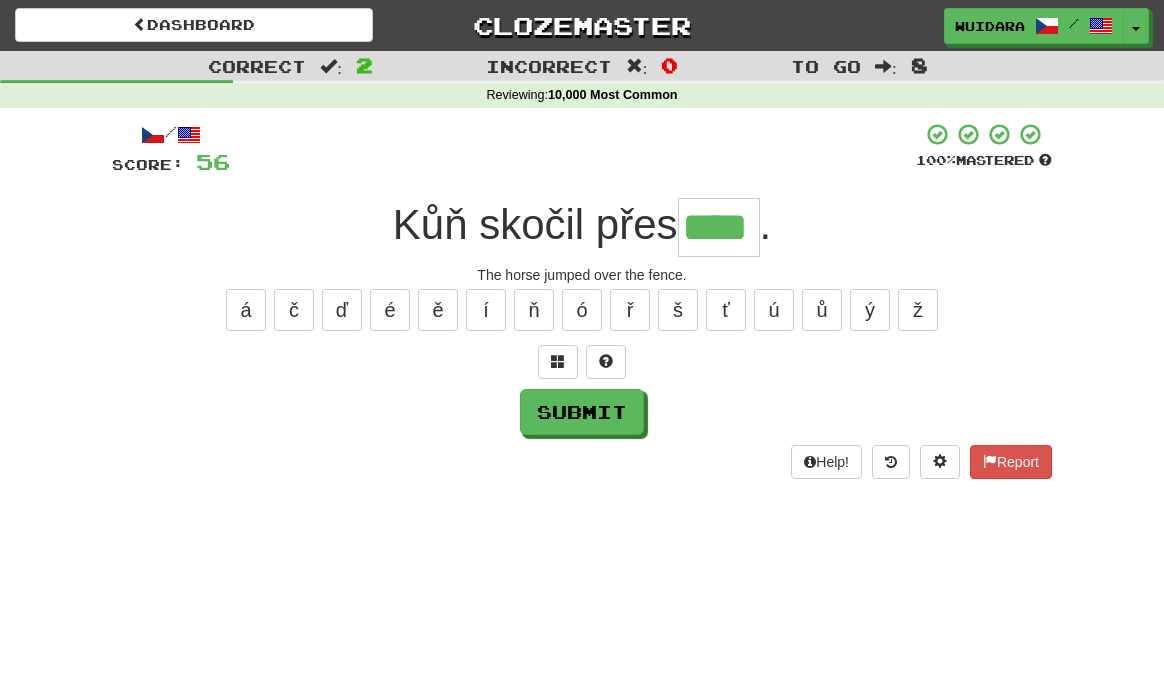 type on "****" 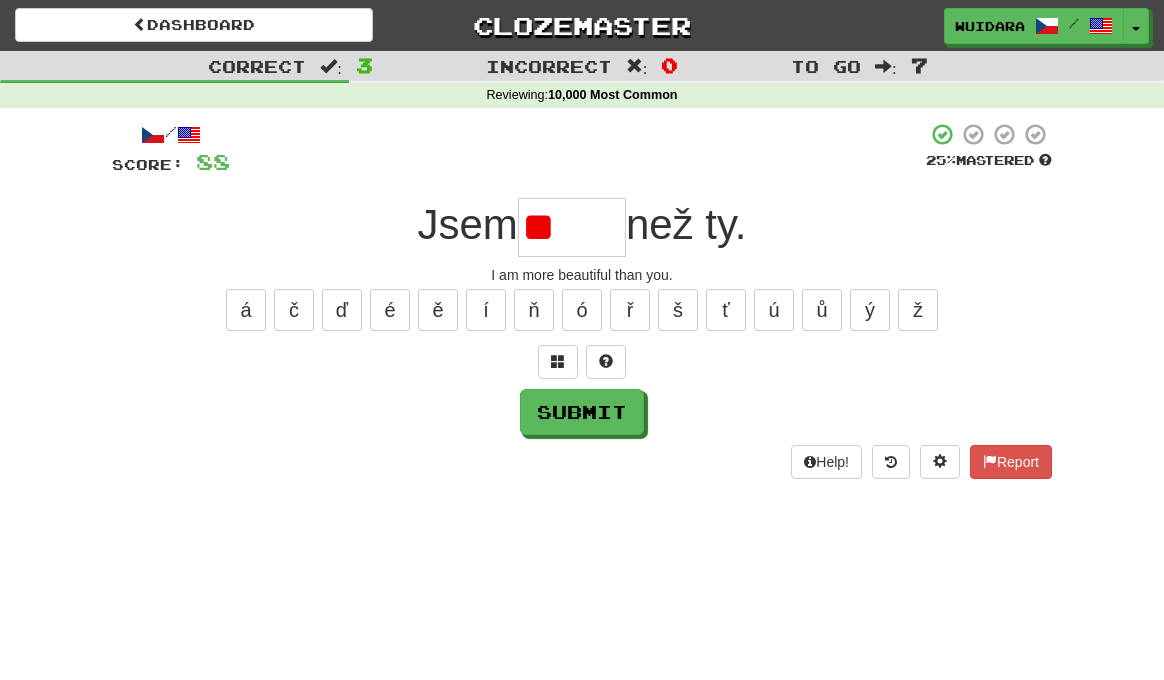 type on "*" 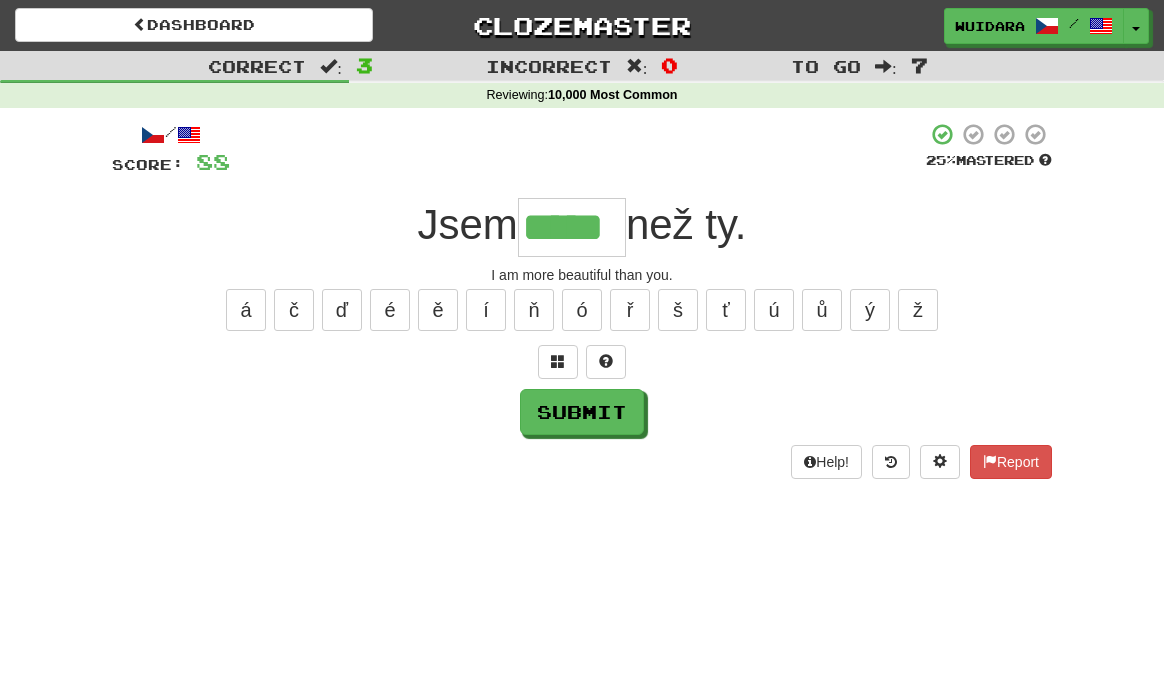 type on "*****" 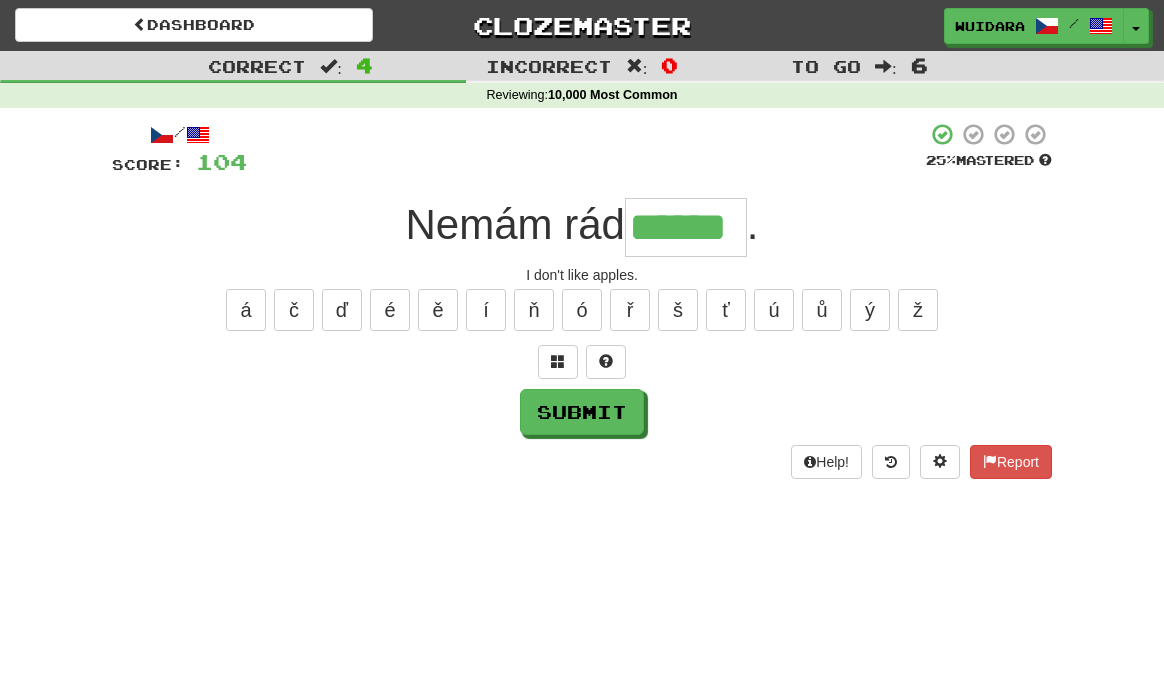 type on "******" 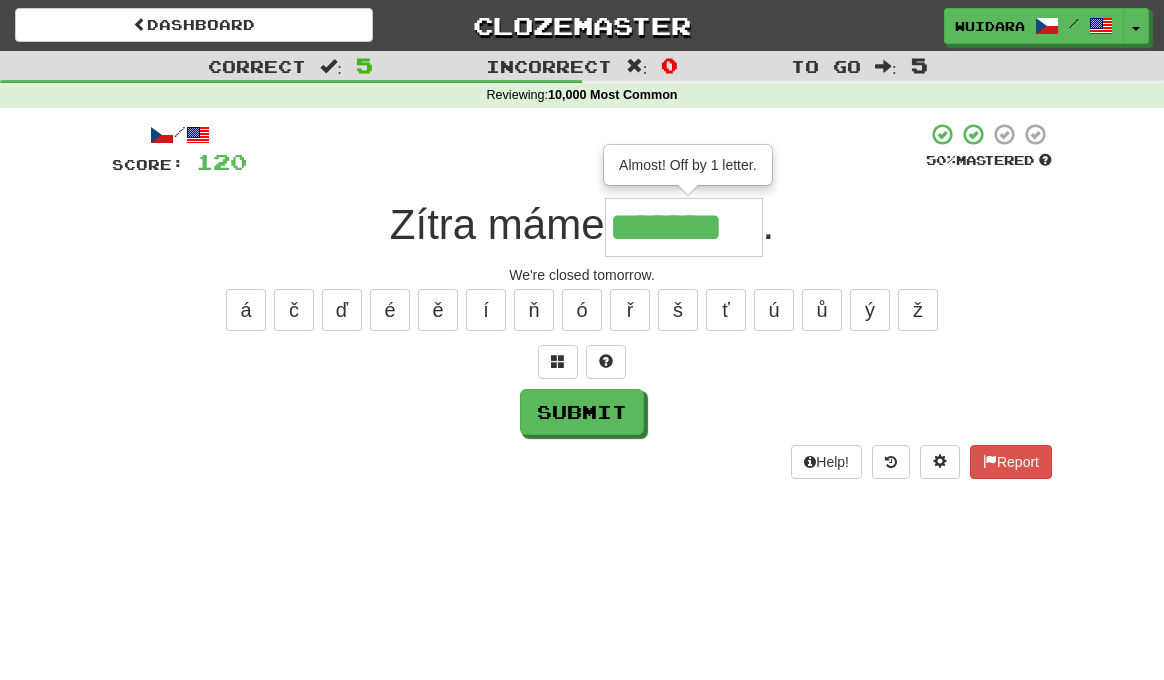 type on "*******" 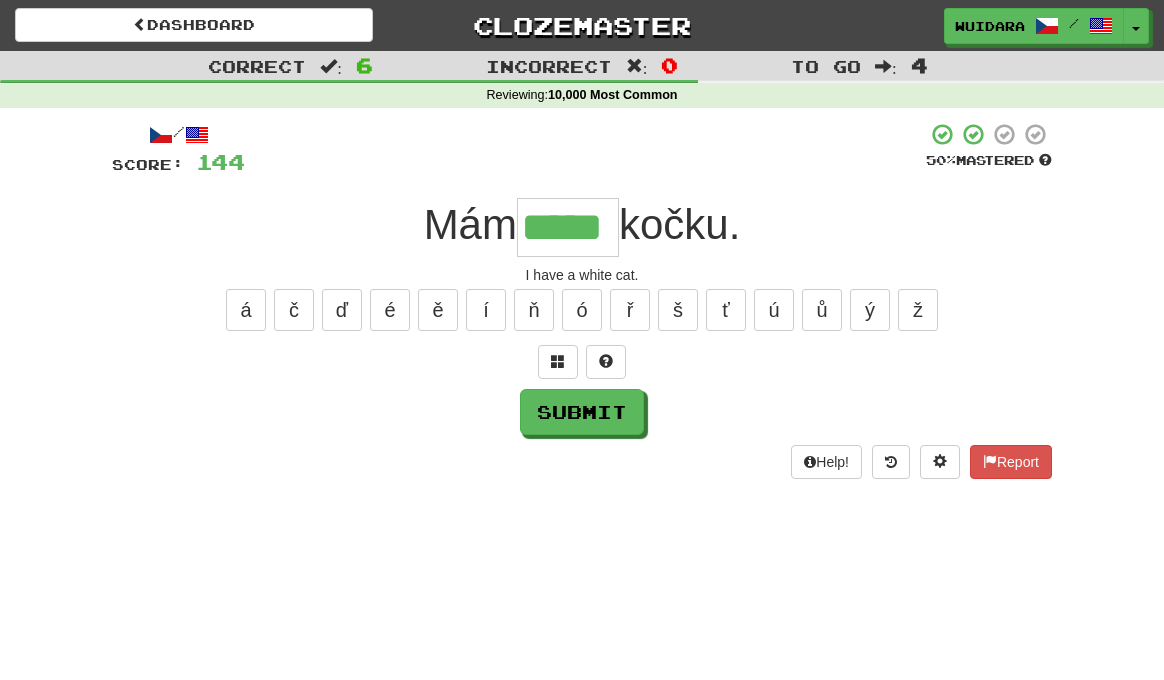 type on "*****" 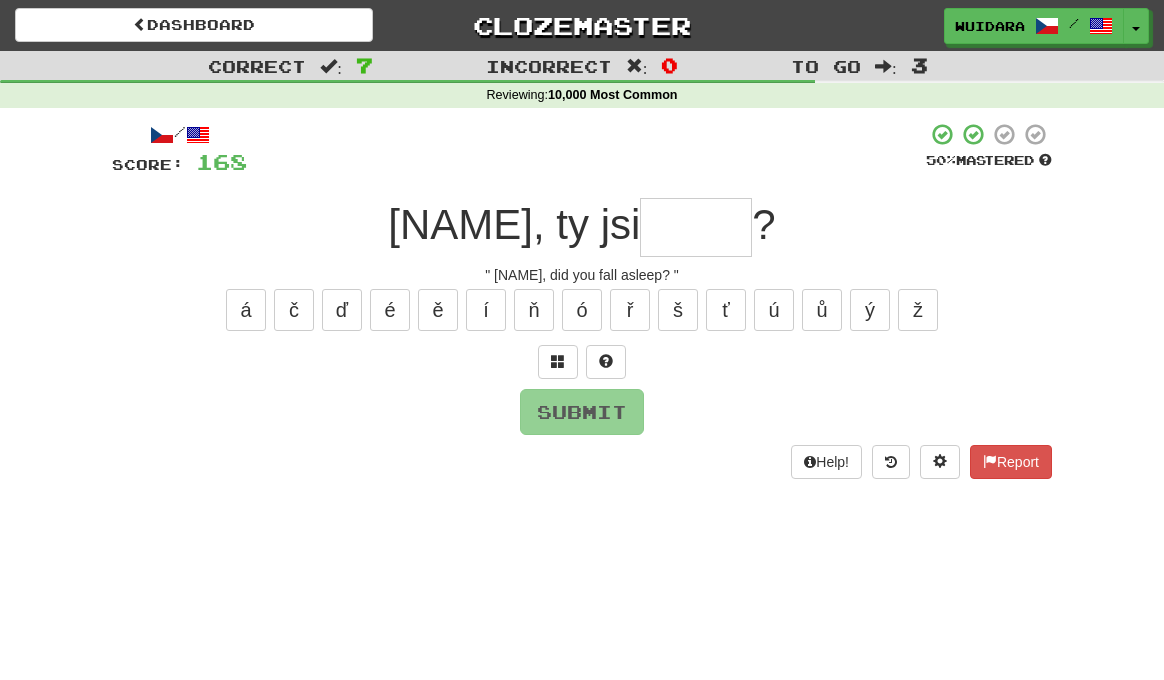 type on "*" 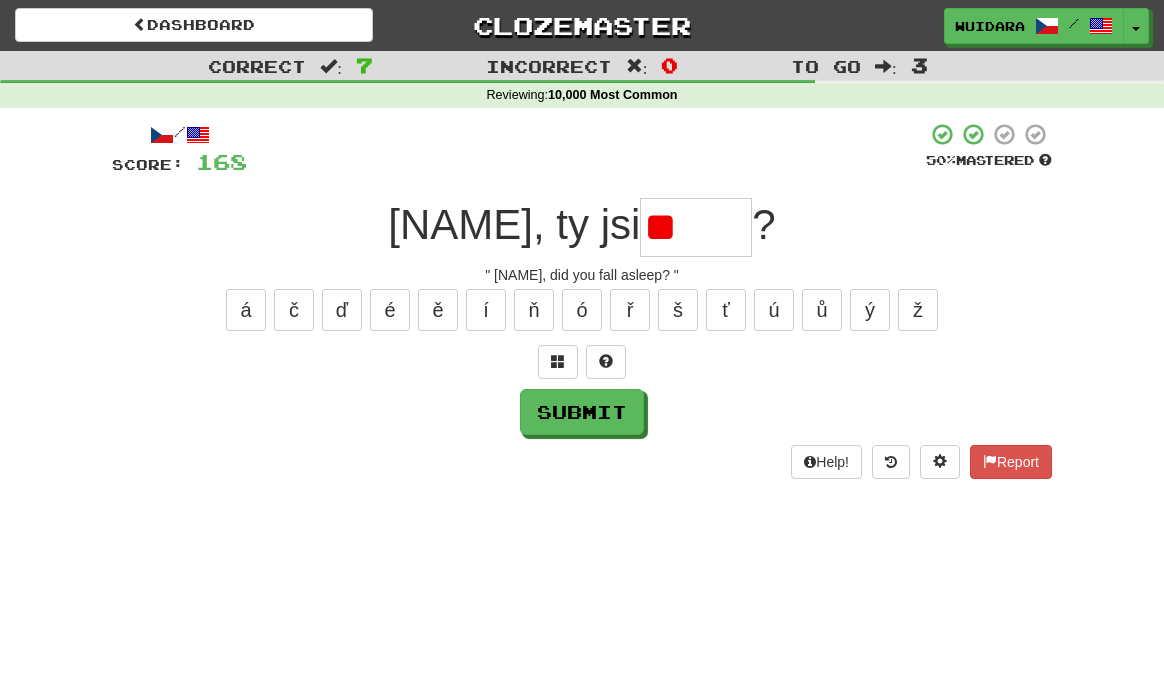 type on "*" 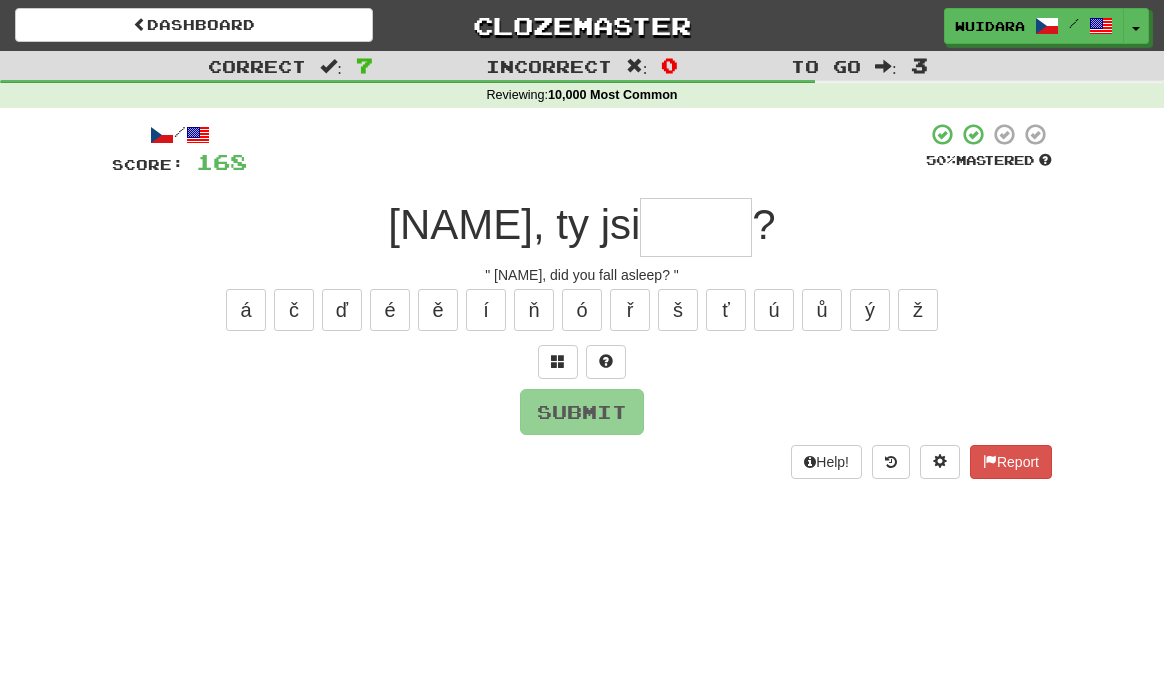 type on "*" 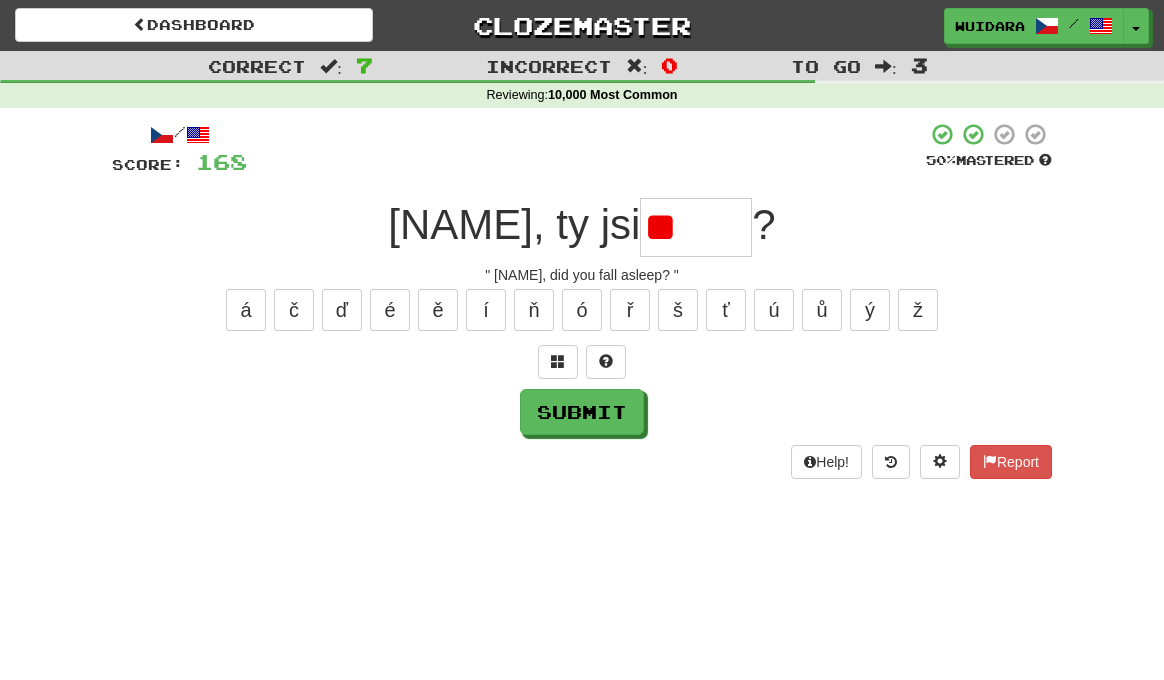 type on "*" 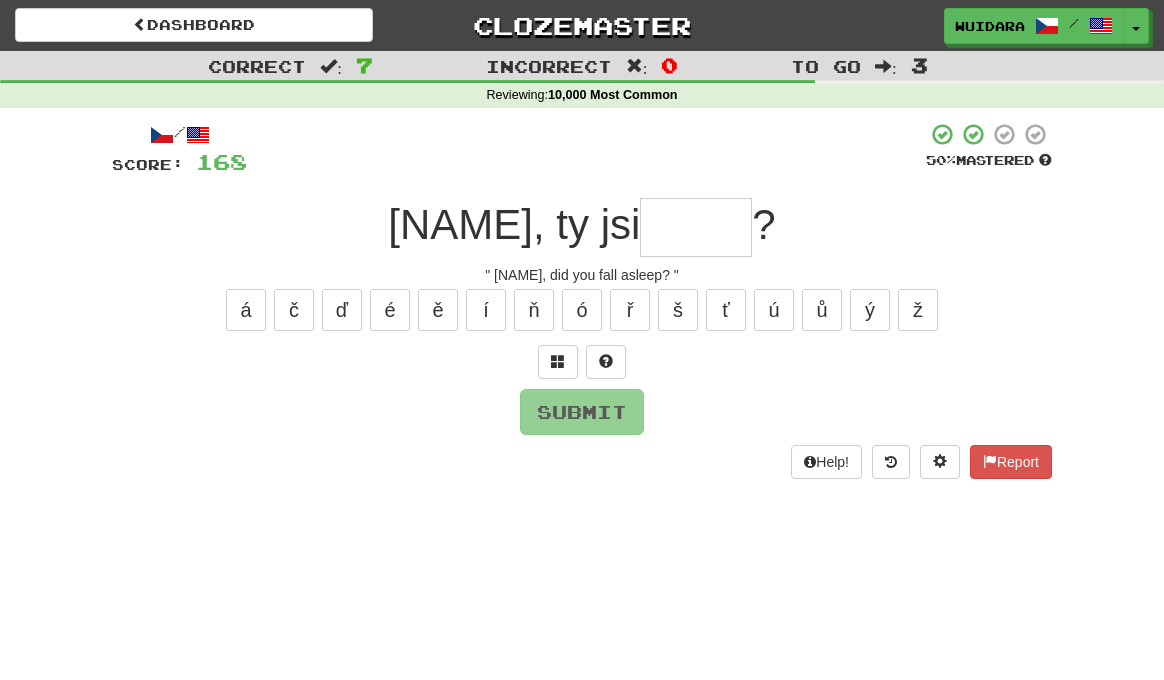 type on "*" 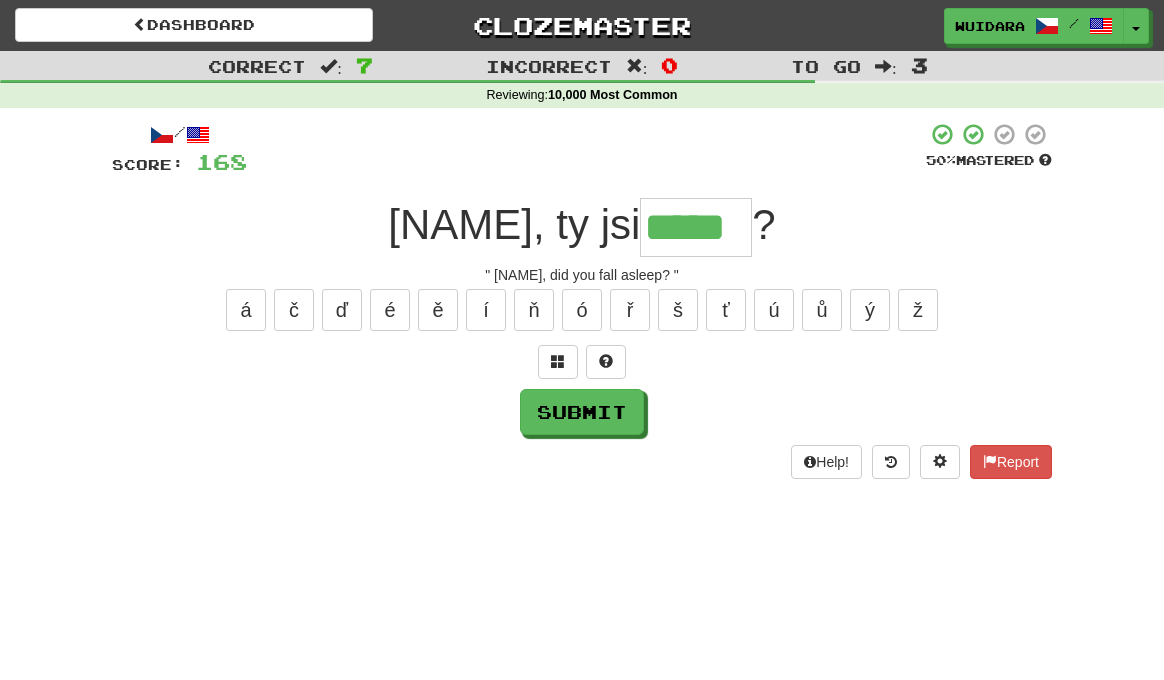 type on "*****" 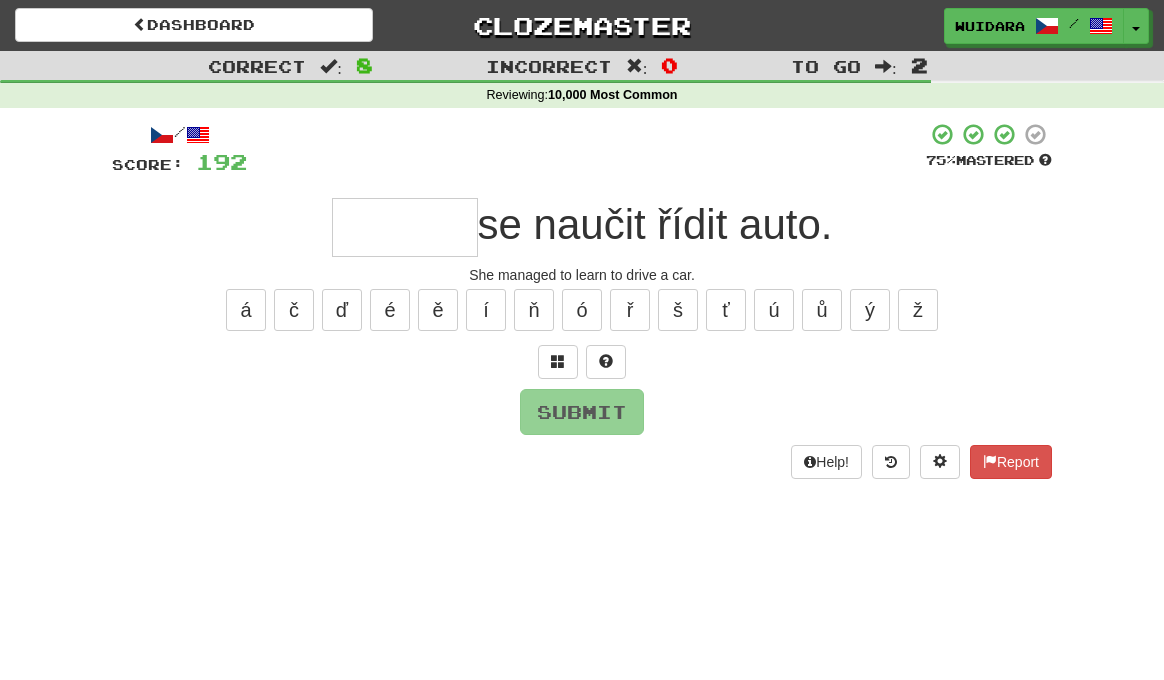 type on "*" 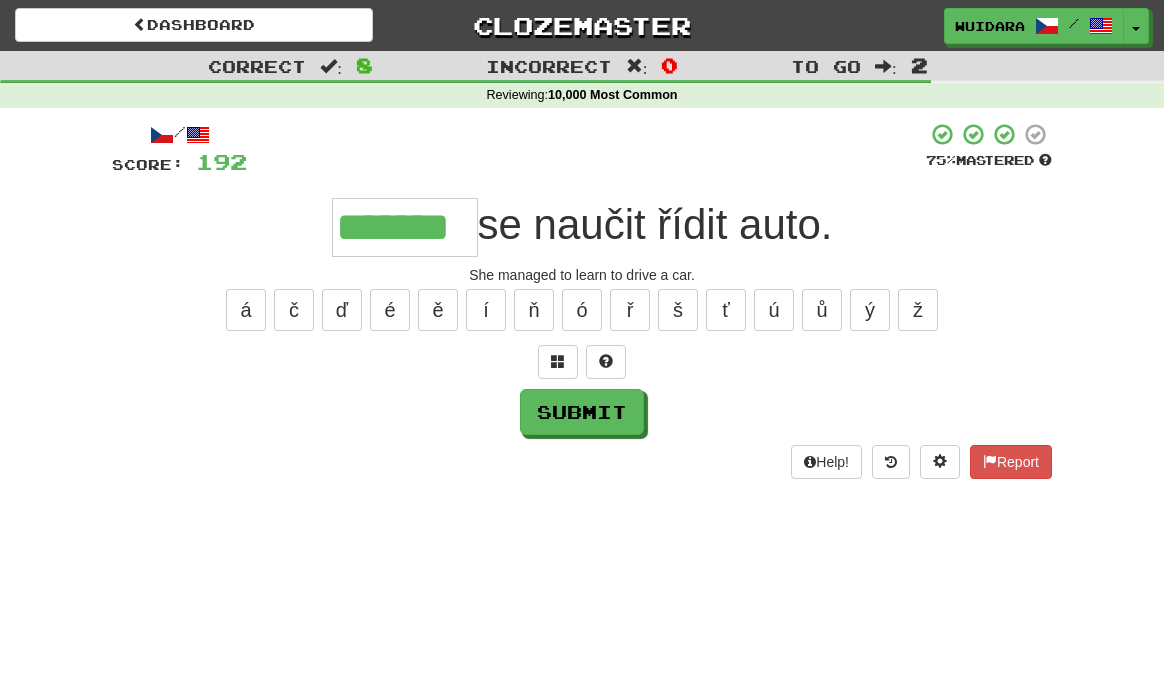 type on "*******" 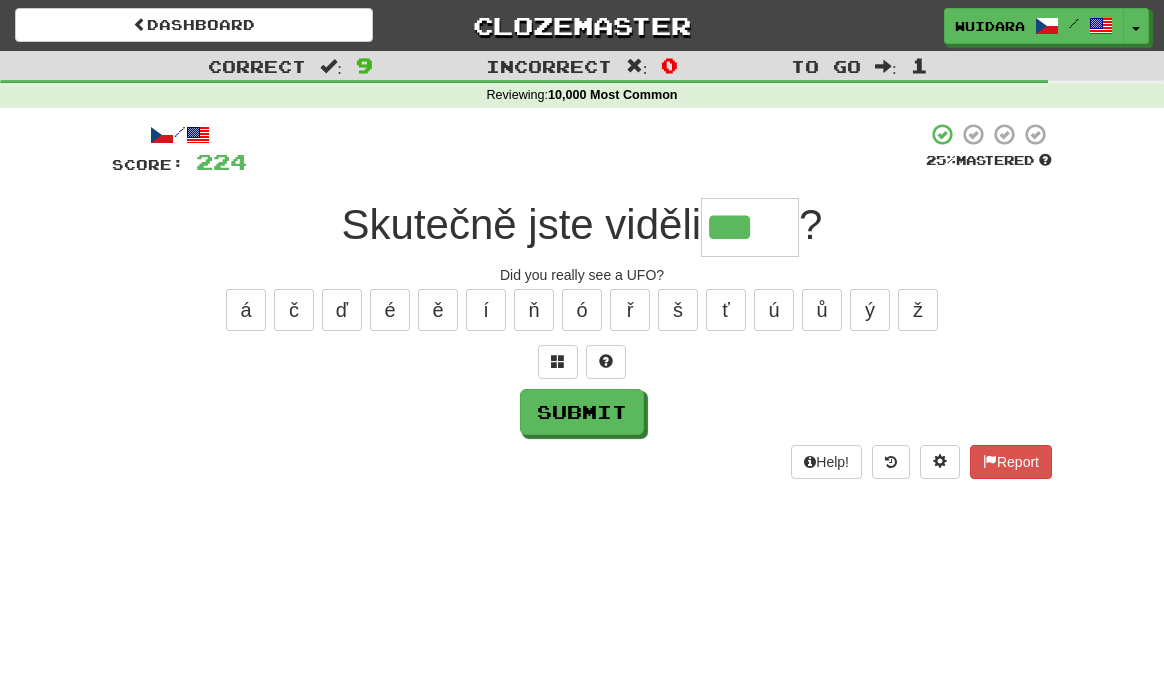 type on "***" 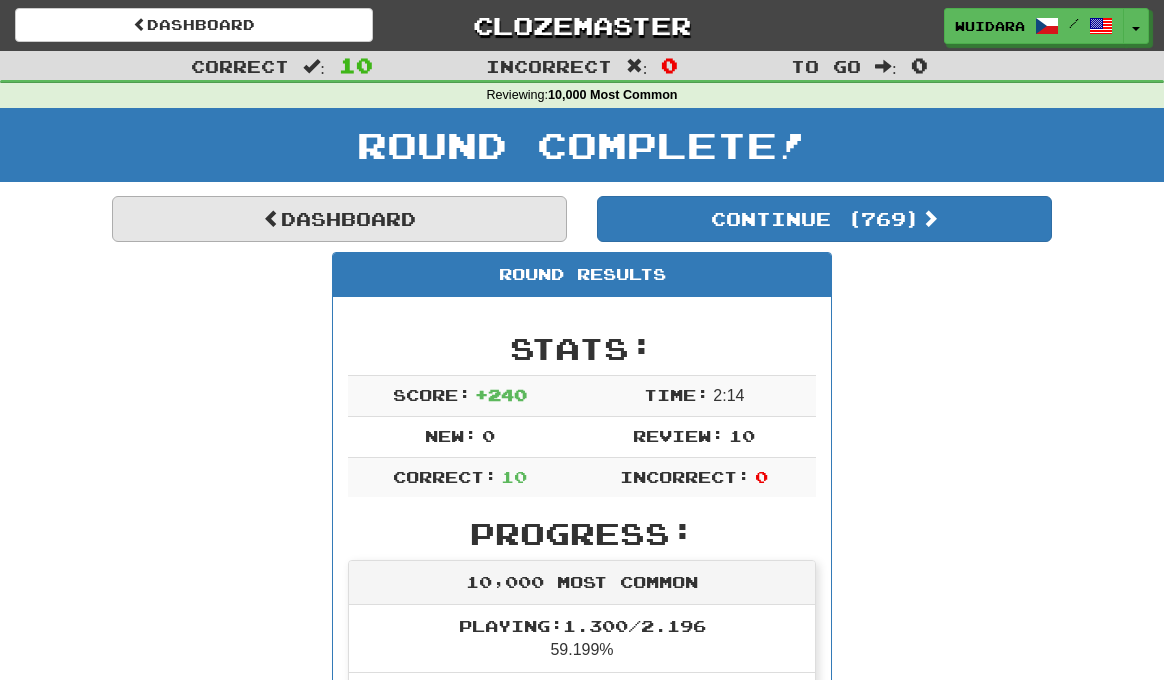 click on "Dashboard" at bounding box center [339, 219] 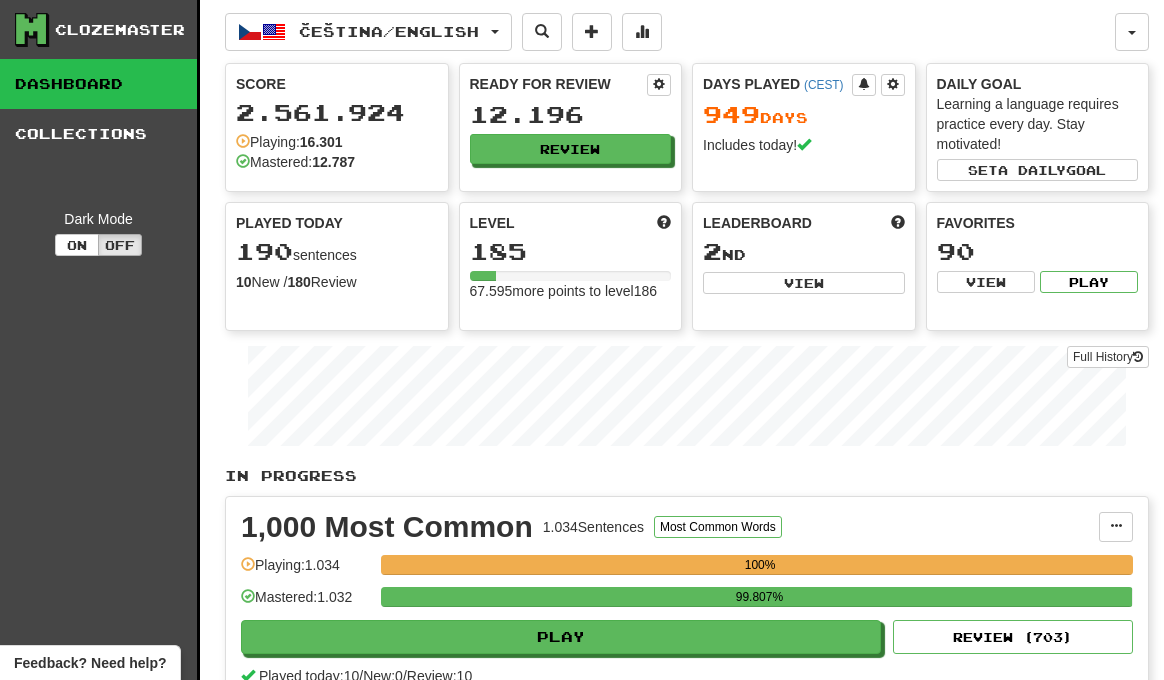 scroll, scrollTop: 0, scrollLeft: 0, axis: both 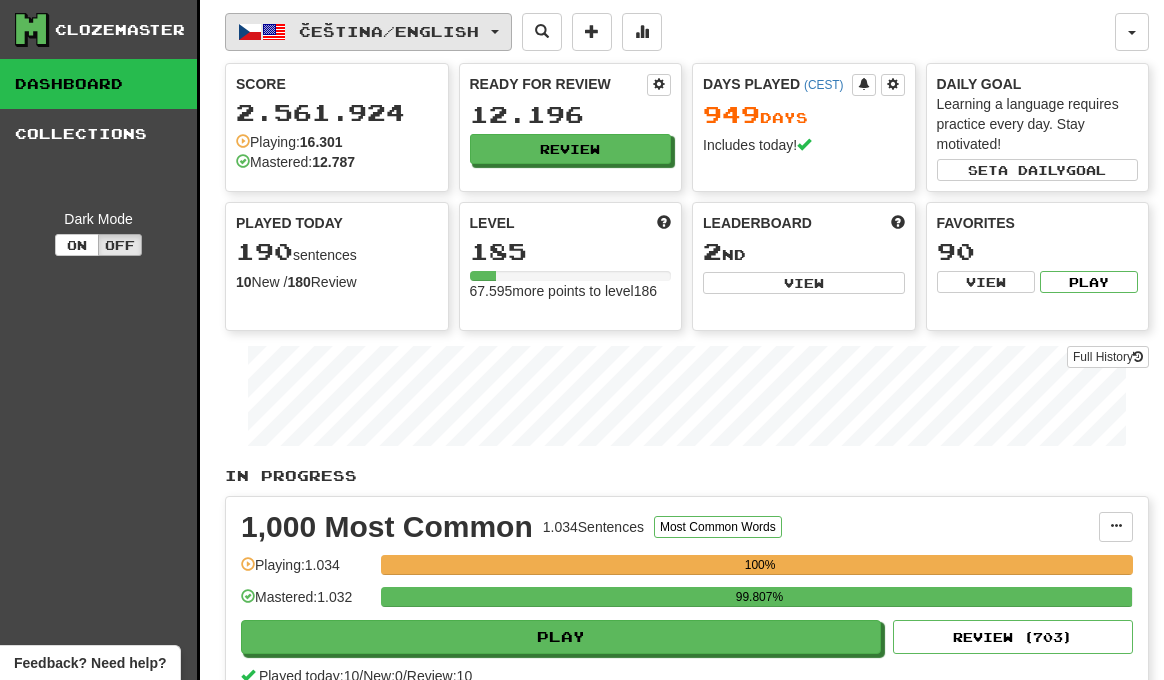click on "Čeština  /  English" at bounding box center (389, 31) 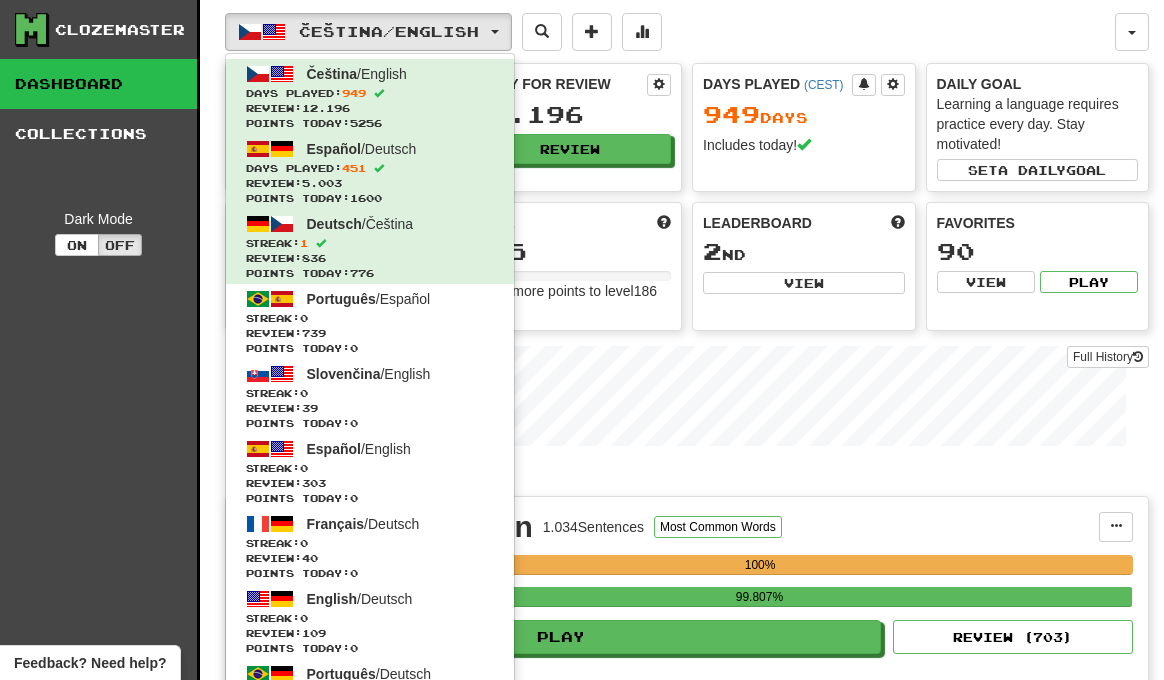 click on "Čeština  /  English Čeština  /  English Days Played:  [NUMBER]   Review:  12.196 Points today:  5256 Español  /  Deutsch Days Played:  451   Review:  5.003 Points today:  1600 Deutsch  /  Čeština Streak:  1   Review:  836 Points today:  776 Português  /  Español Streak:  0   Review:  739 Points today:  0 Slovenčina  /  English Streak:  0   Review:  39 Points today:  0 Español  /  English Streak:  0   Review:  303 Points today:  0 Français  /  Deutsch Streak:  0   Review:  40 Points today:  0 English  /  Deutsch Streak:  0   Review:  109 Points today:  0 Português  /  Deutsch Streak:  0   Review:  40 Points today:  0 Română  /  English Streak:  0   Review:  20 Points today:  0 Latina  /  English Streak:  0   Review:  30 Points today:  0 Čeština  /  Français Streak:  0   Review:  0 Points today:  0 Deutsch  /  English Streak:  0   Review:  0 Points today:  0 English  /  Čeština Streak:  0   Review:  0 Points today:  0 Hrvatski  /  English Streak:  0   Review:  0 Points today:  0 Português  /  0" at bounding box center [670, 32] 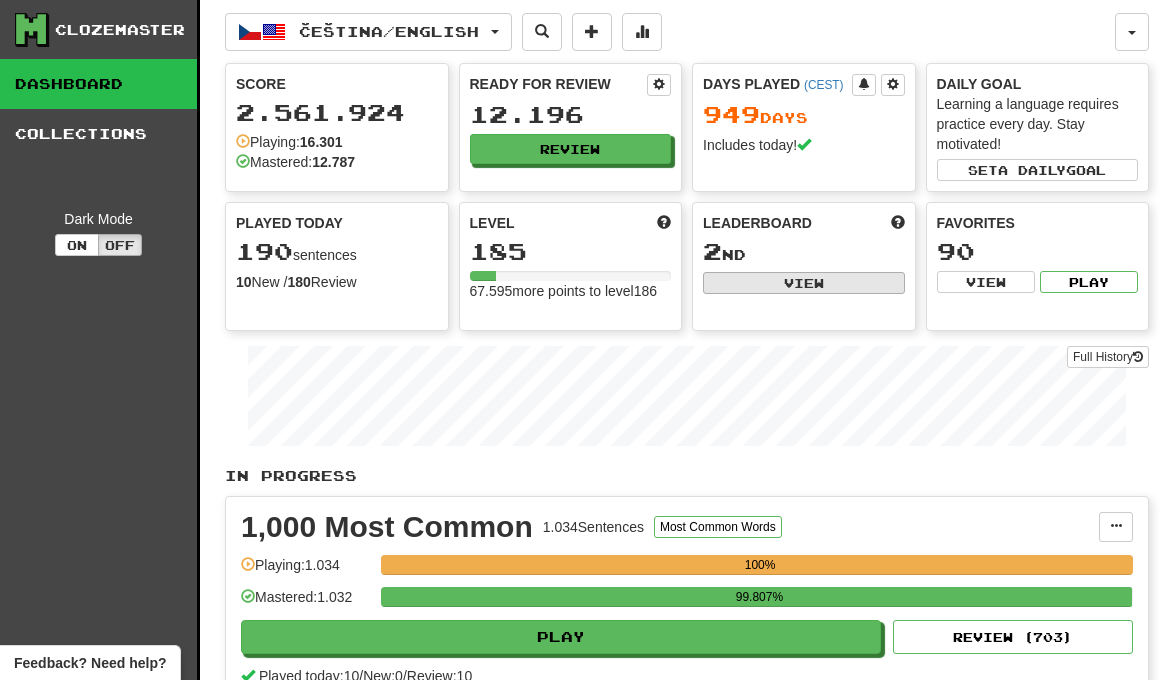 click on "View" at bounding box center (804, 283) 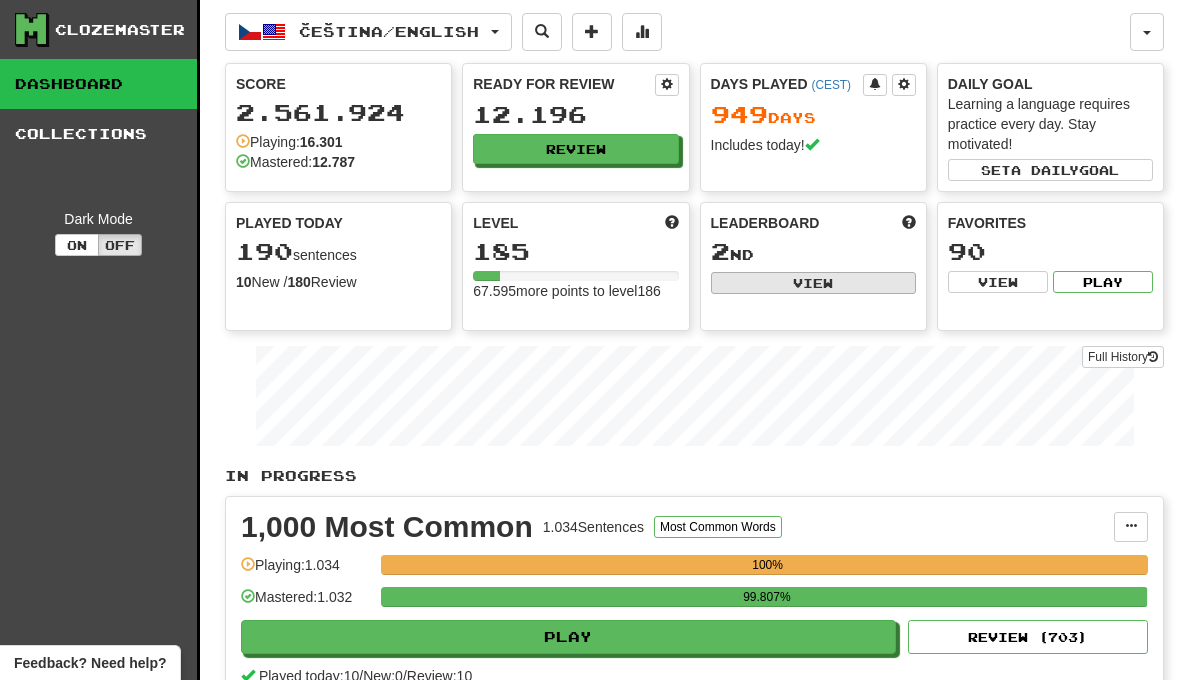 select on "**********" 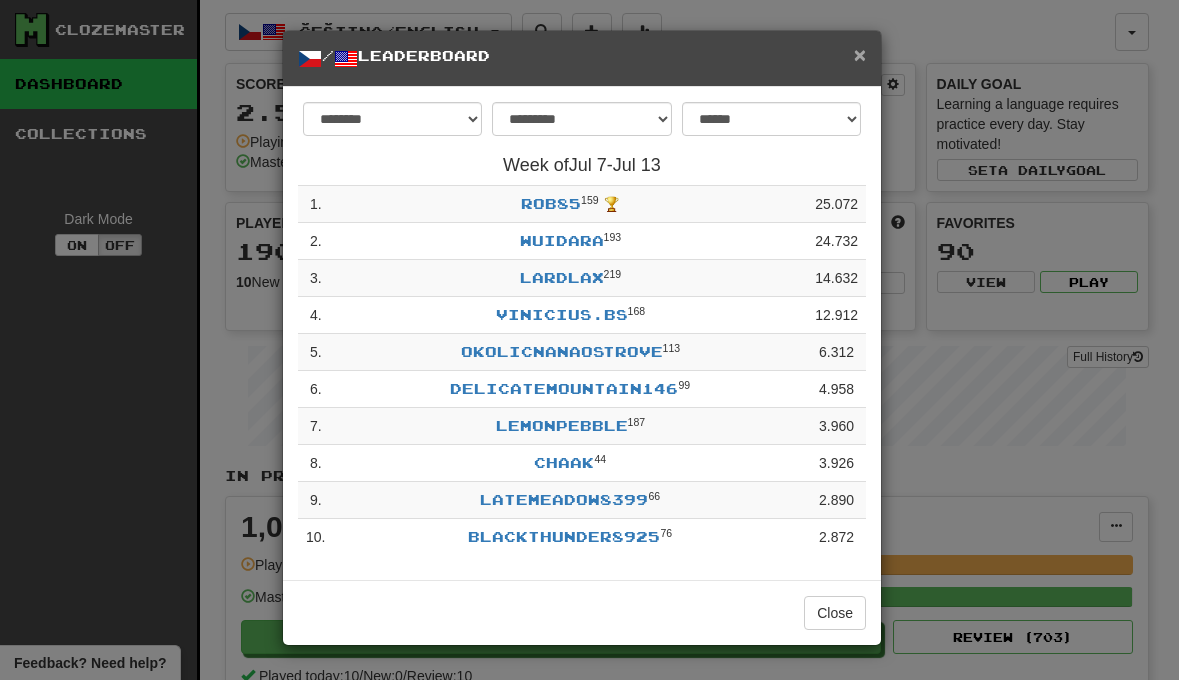 click on "×" at bounding box center [860, 54] 